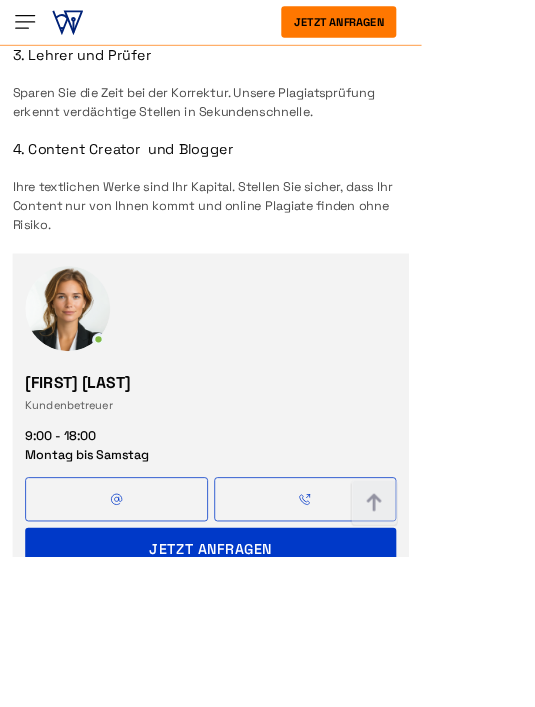 scroll, scrollTop: 2803, scrollLeft: 0, axis: vertical 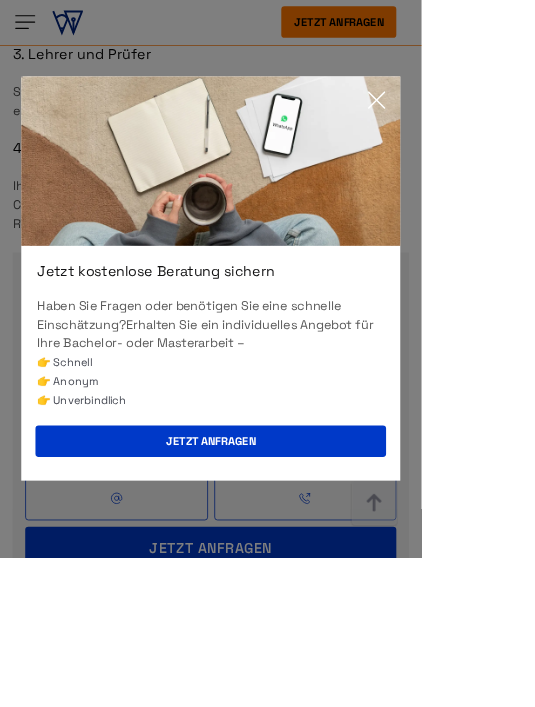 click 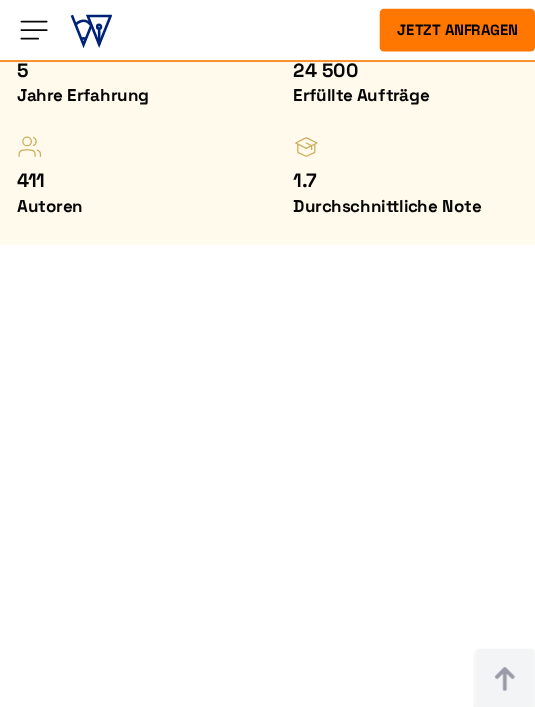 scroll, scrollTop: 1313, scrollLeft: 0, axis: vertical 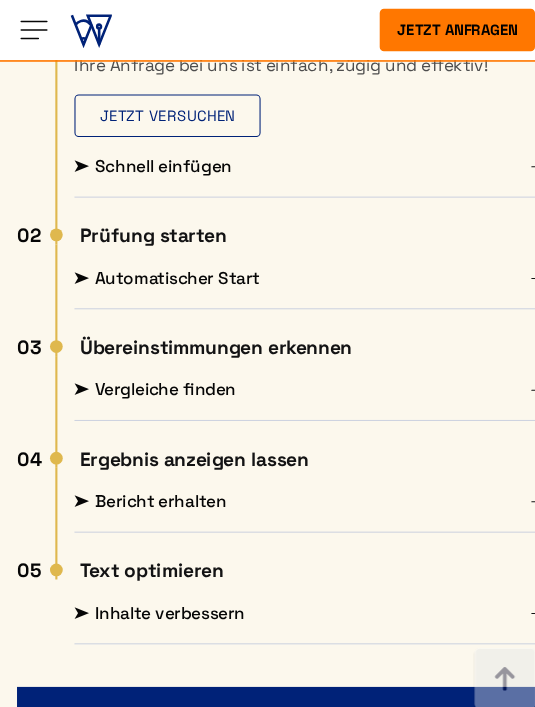 click on "Jetzt versuchen" at bounding box center (157, 109) 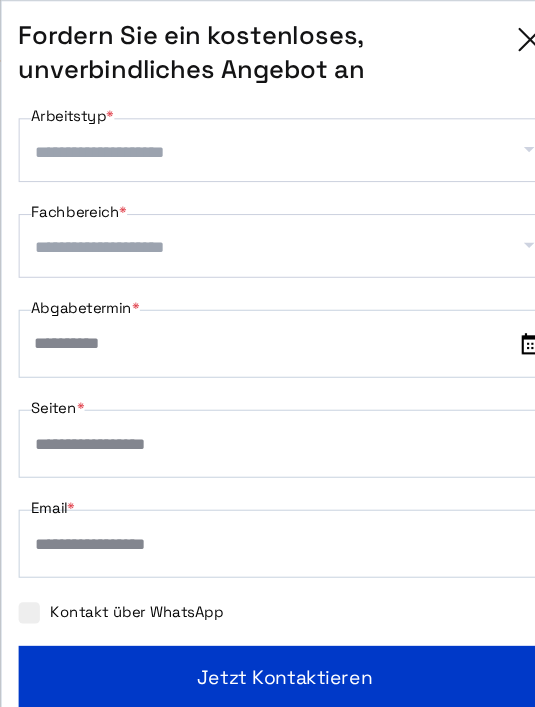 scroll, scrollTop: 4304, scrollLeft: 0, axis: vertical 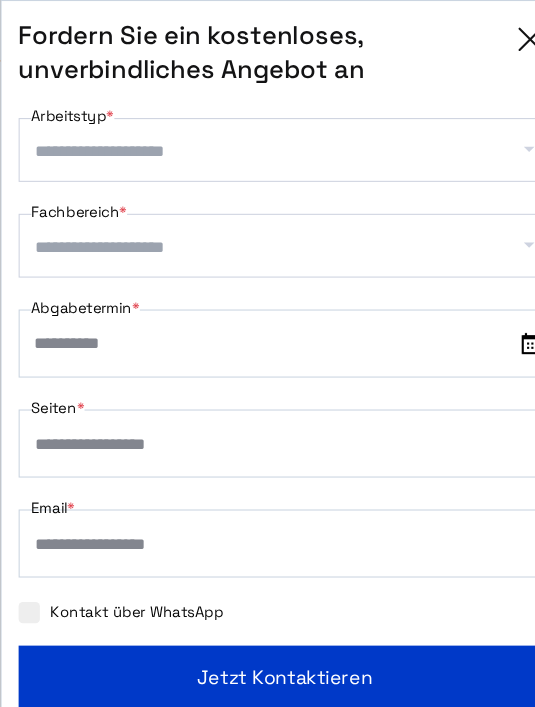 click 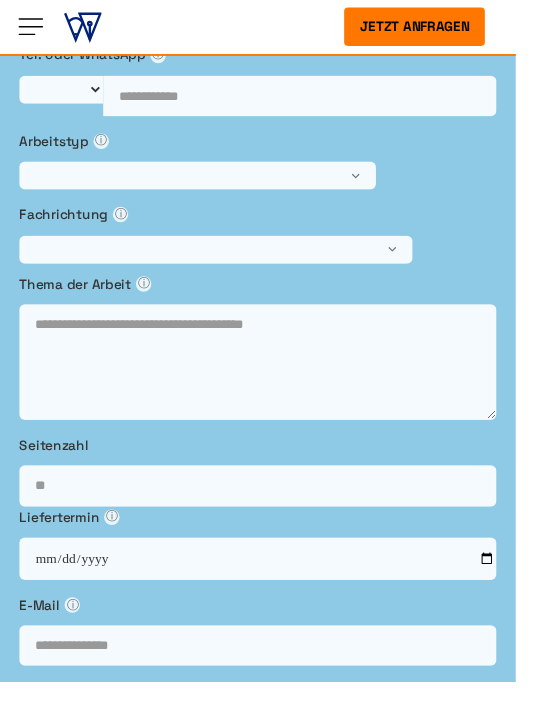 scroll, scrollTop: 0, scrollLeft: 0, axis: both 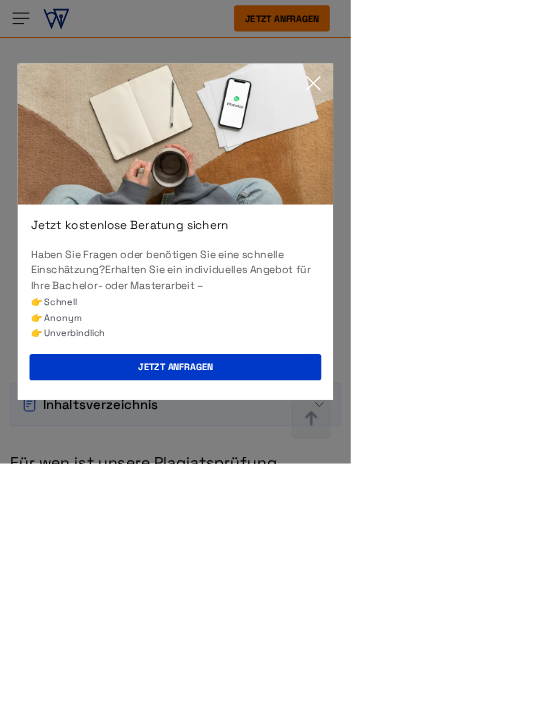 click 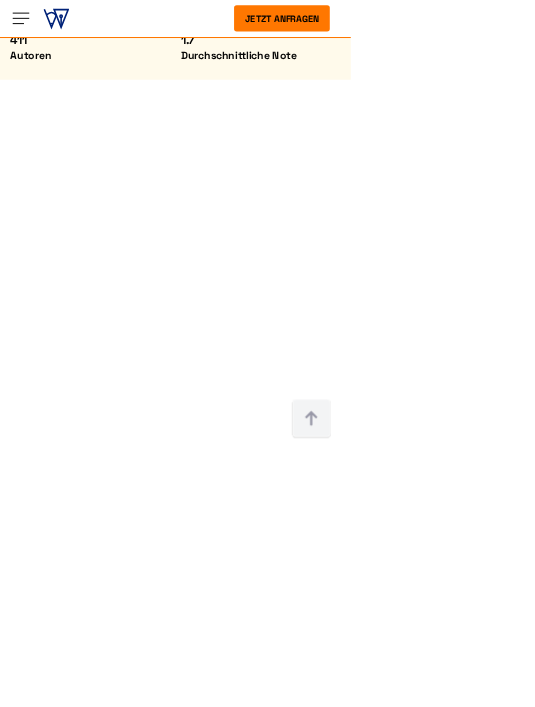 scroll, scrollTop: 1493, scrollLeft: 0, axis: vertical 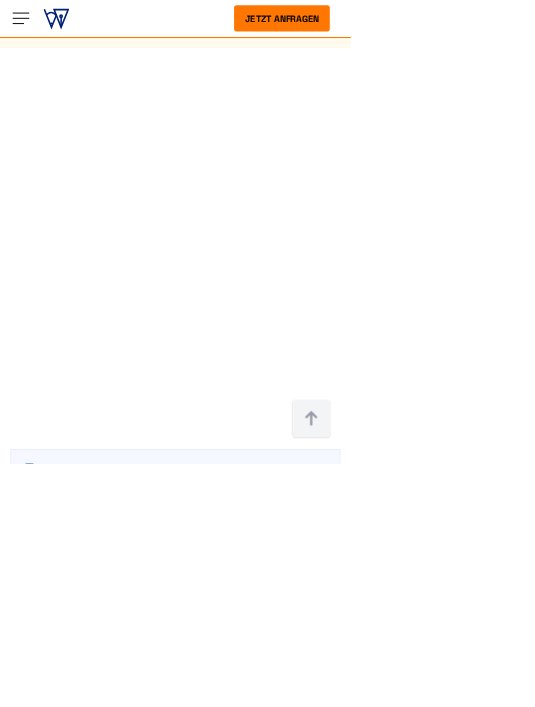 click on "Über uns
So funktioniert es
Erfahrungen
Blog
FAQ
9:00 - 18:00 Mo.-So.
+41415126005
Über uns" at bounding box center (267, 5073) 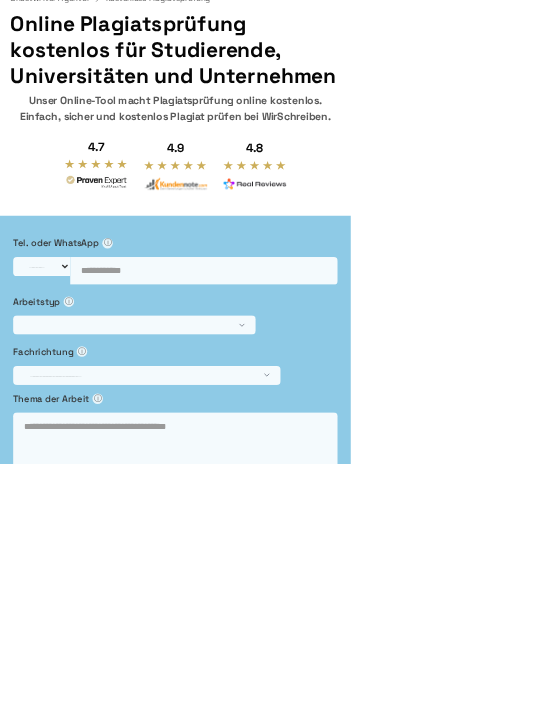 scroll, scrollTop: 0, scrollLeft: 0, axis: both 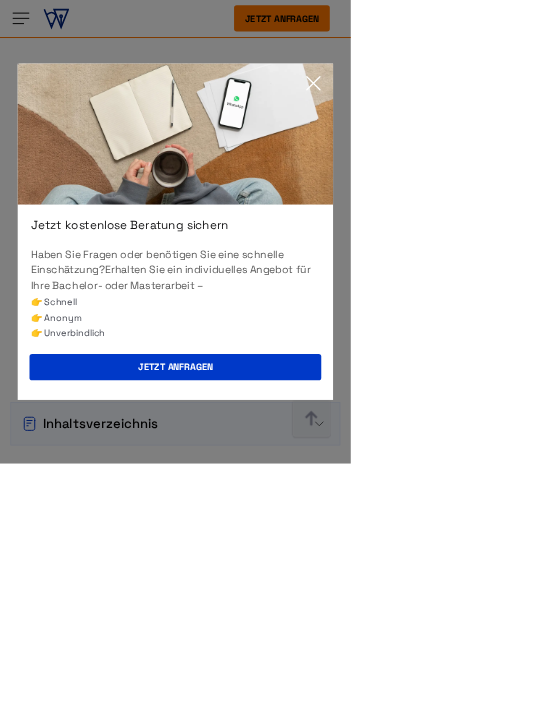 click 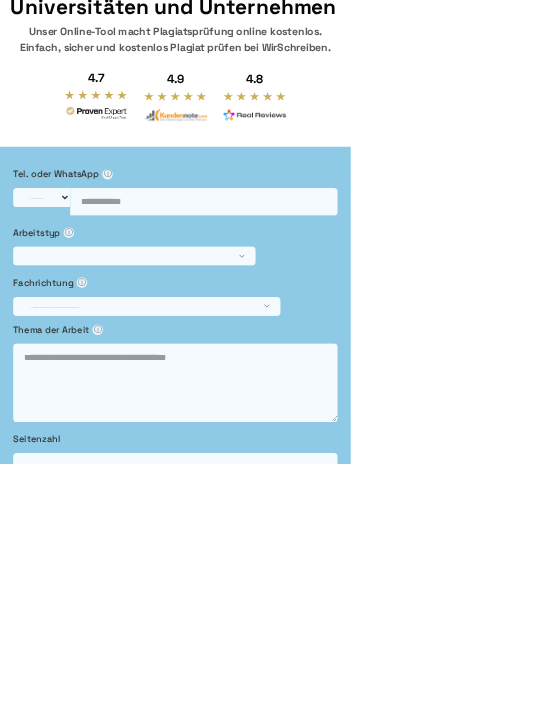 scroll, scrollTop: 0, scrollLeft: 0, axis: both 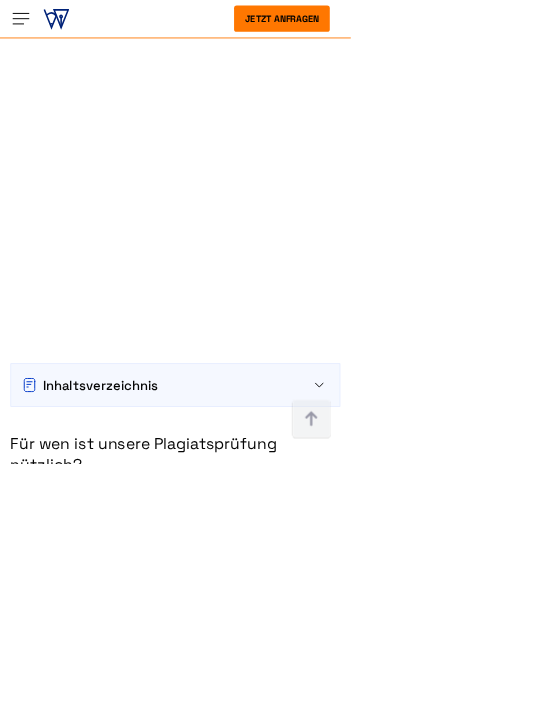 click on "Über uns
So funktioniert es
Erfahrungen
Blog
FAQ
9:00 - 18:00 Mo.-So.
+41415126005
+41415126005" at bounding box center (267, 4911) 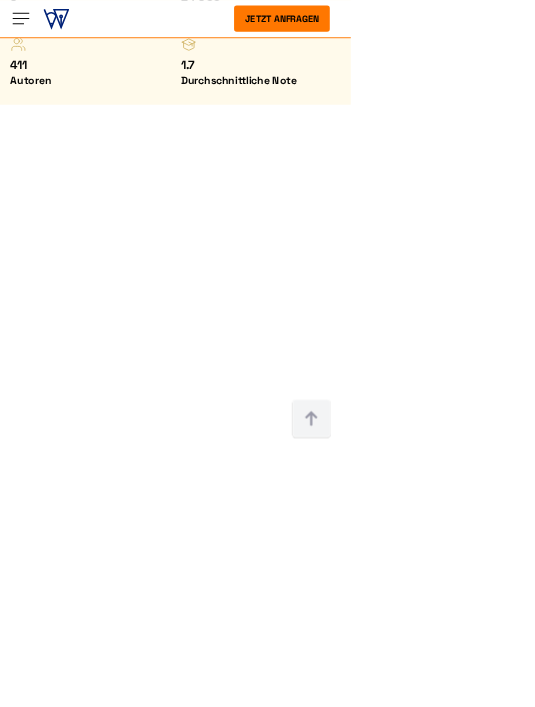 scroll, scrollTop: 1406, scrollLeft: 0, axis: vertical 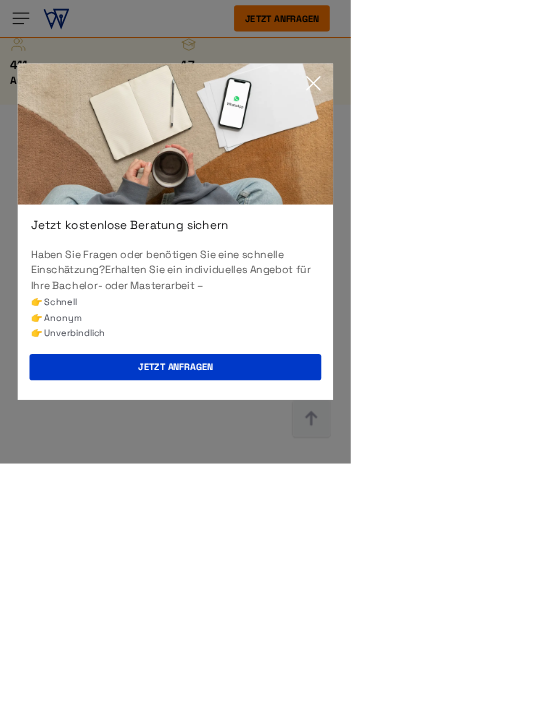 click 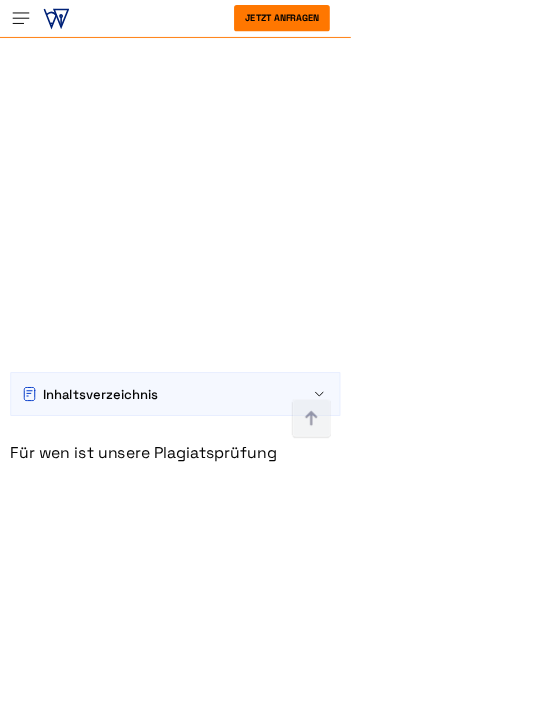 scroll, scrollTop: 1694, scrollLeft: 0, axis: vertical 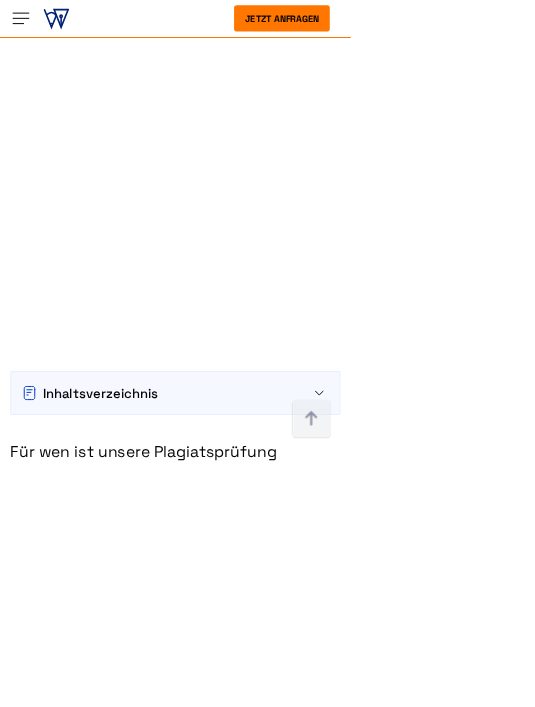click on "Über uns
So funktioniert es
Erfahrungen
Blog
FAQ
9:00 - 18:00 Mo.-So.
+41415126005
Über uns" at bounding box center [267, 4913] 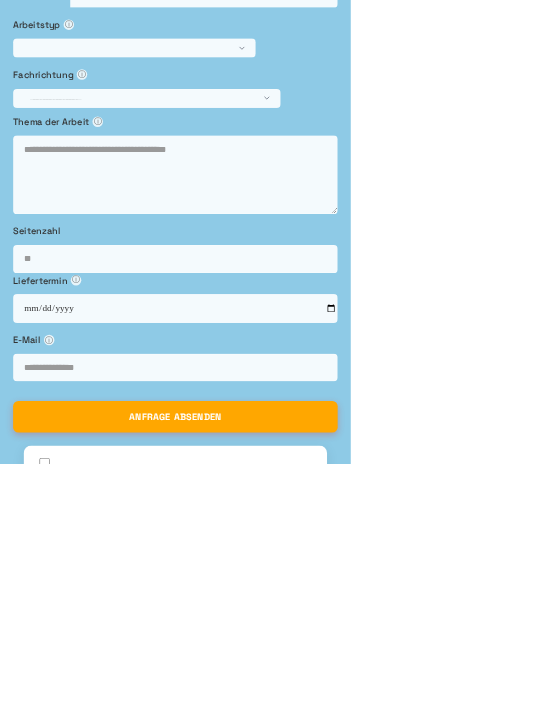 scroll, scrollTop: 0, scrollLeft: 0, axis: both 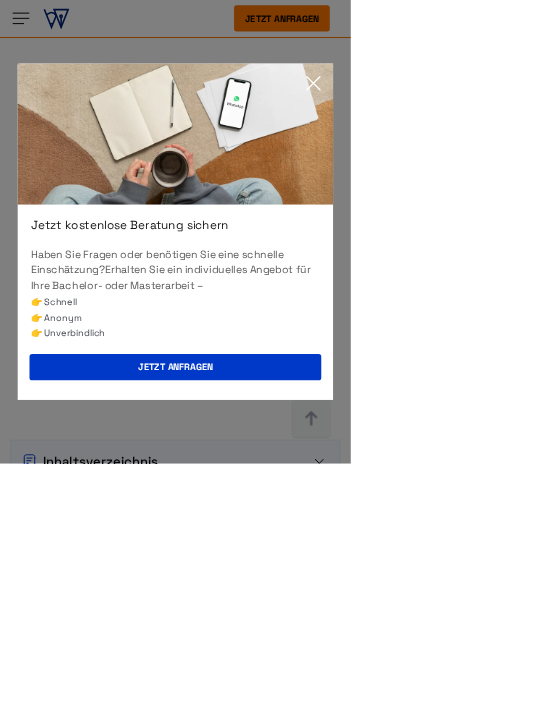 click 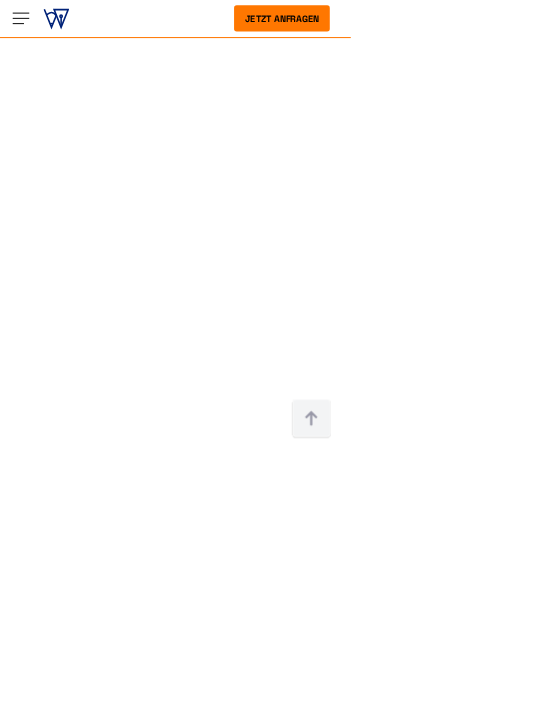 scroll, scrollTop: 1599, scrollLeft: 0, axis: vertical 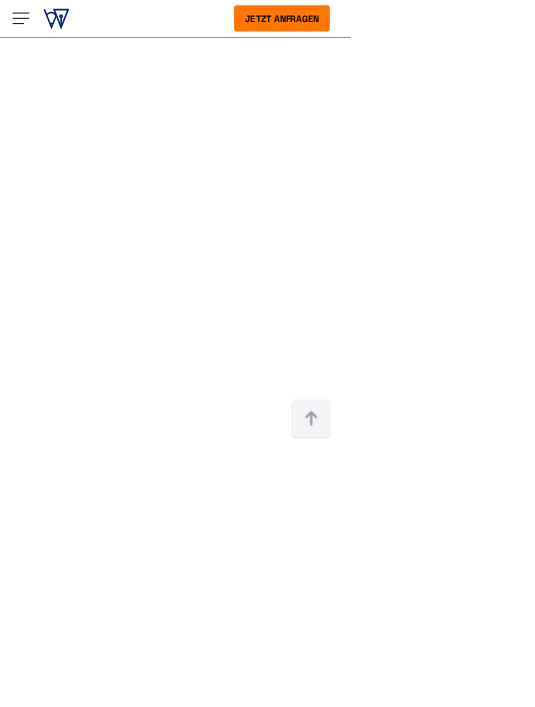 click on "Über uns
So funktioniert es
Erfahrungen
Blog
FAQ
9:00 - 18:00 Mo.-So.
+41415126005
Über uns" at bounding box center (267, 5054) 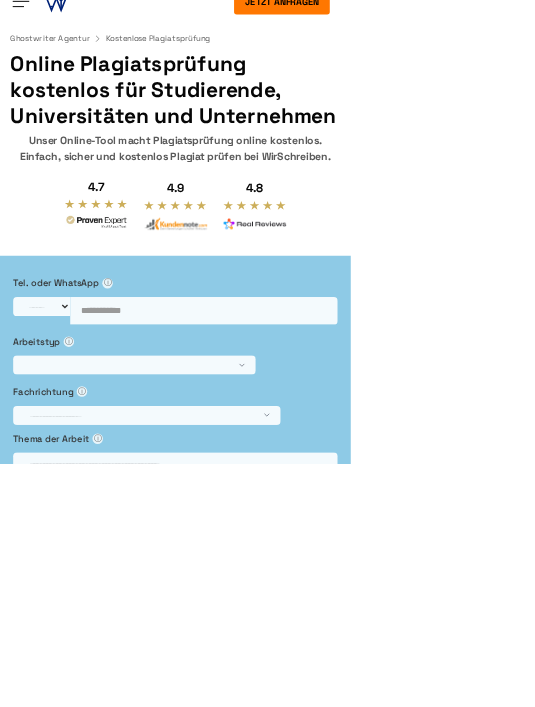 scroll, scrollTop: 0, scrollLeft: 0, axis: both 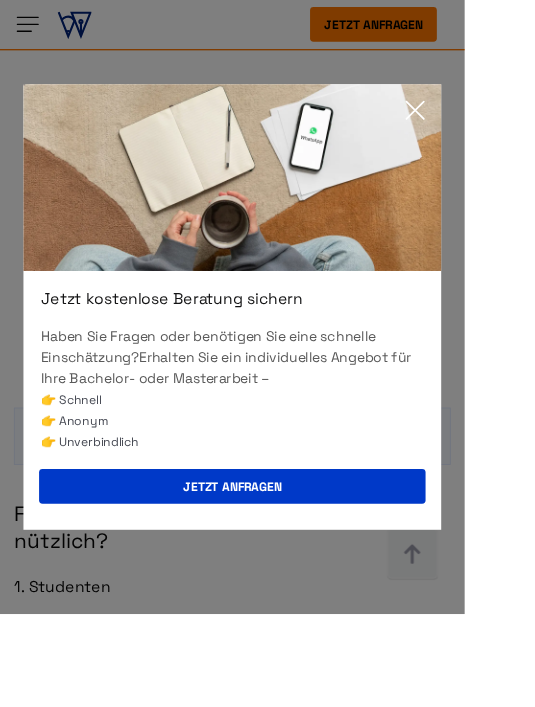 click 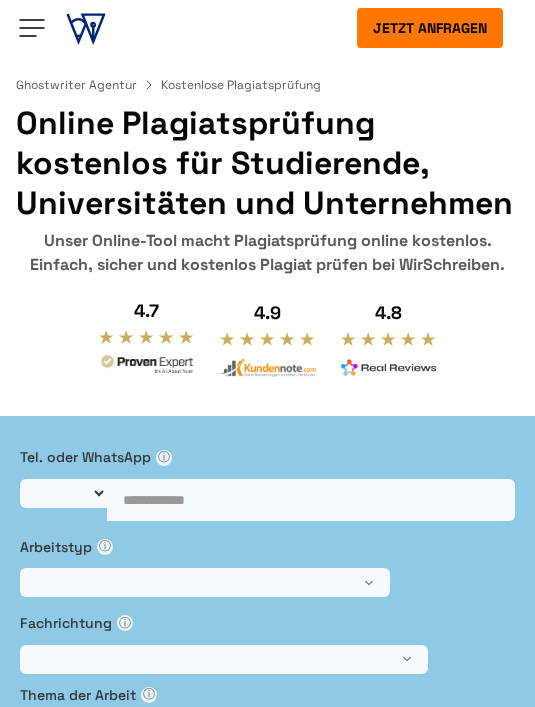 scroll, scrollTop: 54, scrollLeft: 0, axis: vertical 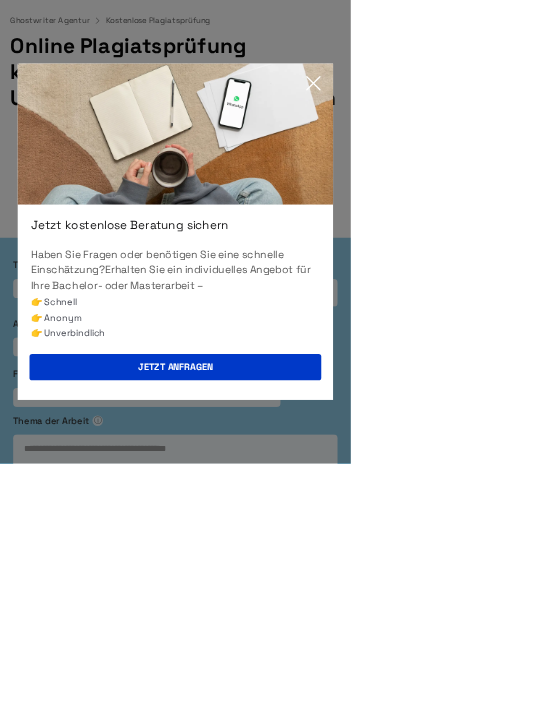 click 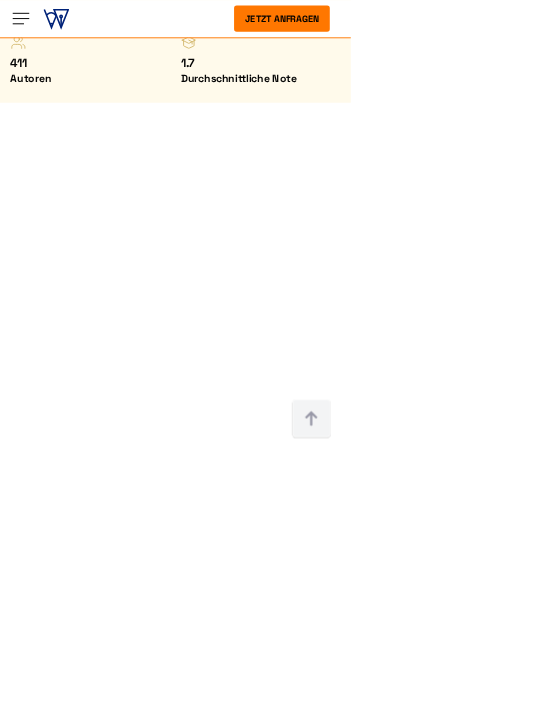 scroll, scrollTop: 1409, scrollLeft: 0, axis: vertical 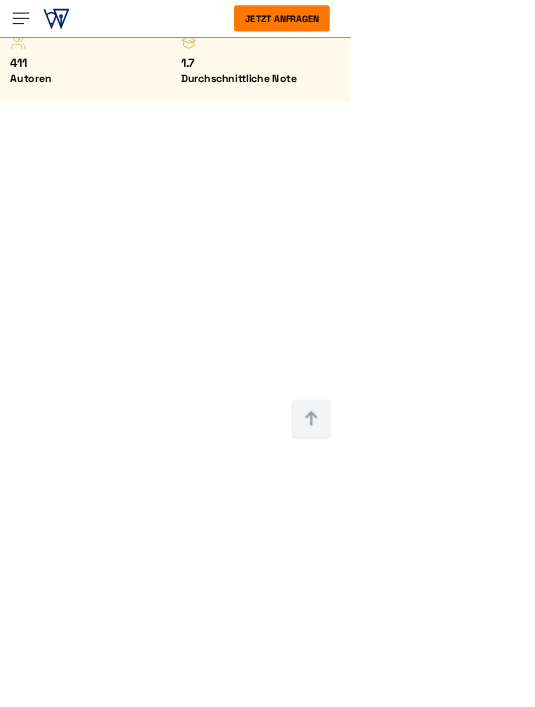 click on "Über uns
So funktioniert es
Erfahrungen
Blog
FAQ
9:00 - 18:00 Mo.-So.
+41415126005
Über uns" at bounding box center [267, 5257] 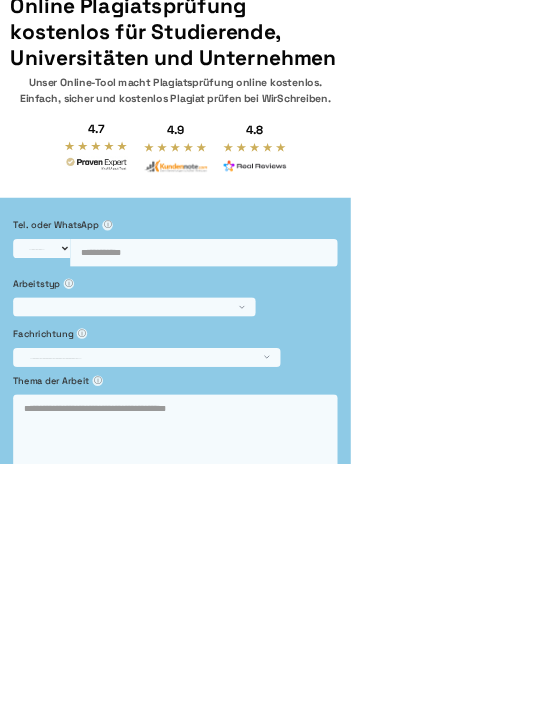 scroll, scrollTop: 0, scrollLeft: 0, axis: both 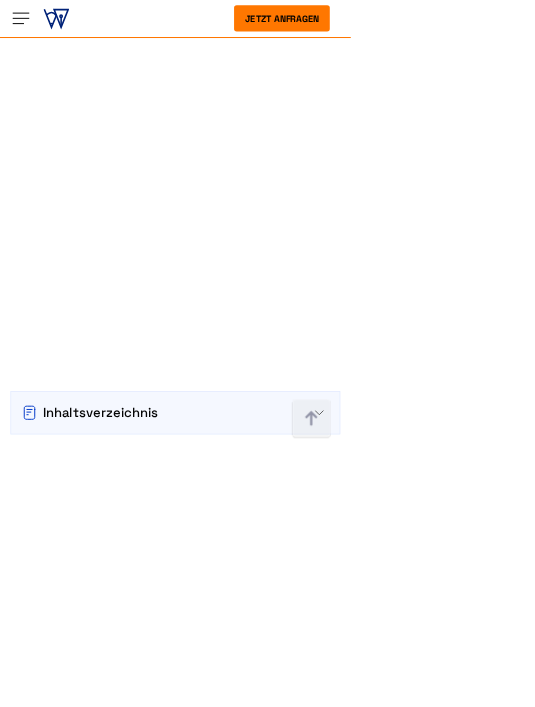 click on "Über uns
So funktioniert es
Erfahrungen
Blog
FAQ
9:00 - 18:00 Mo.-So.
+41415126005
Über uns" at bounding box center (267, 4885) 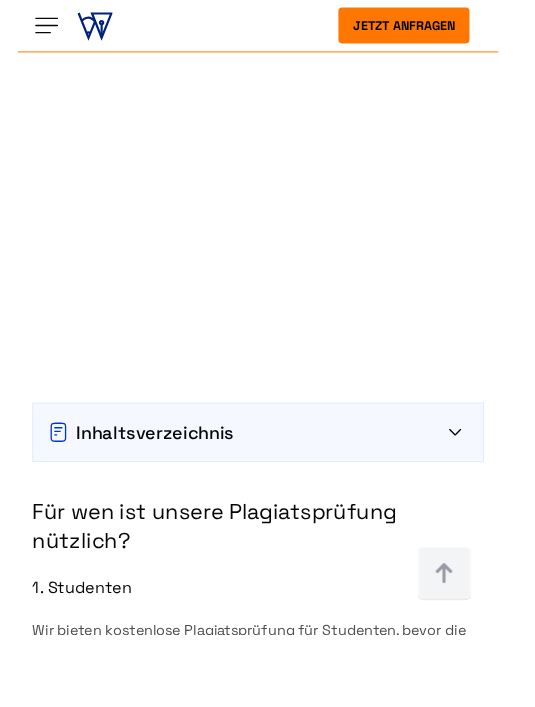 scroll, scrollTop: 1929, scrollLeft: 0, axis: vertical 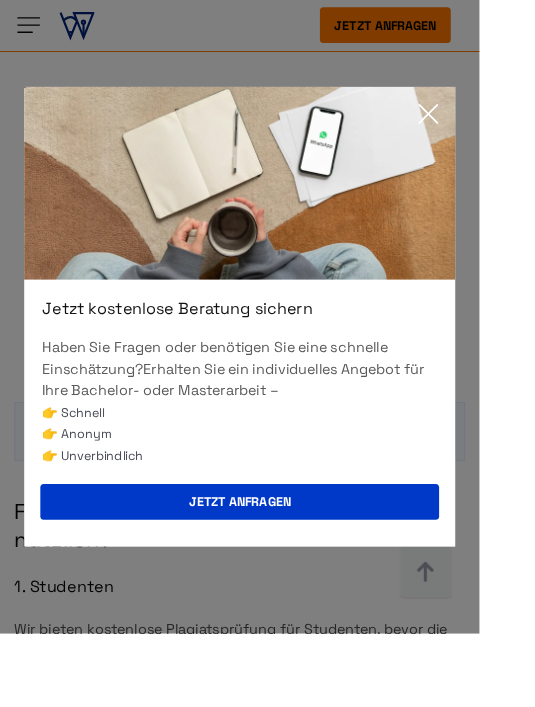 click 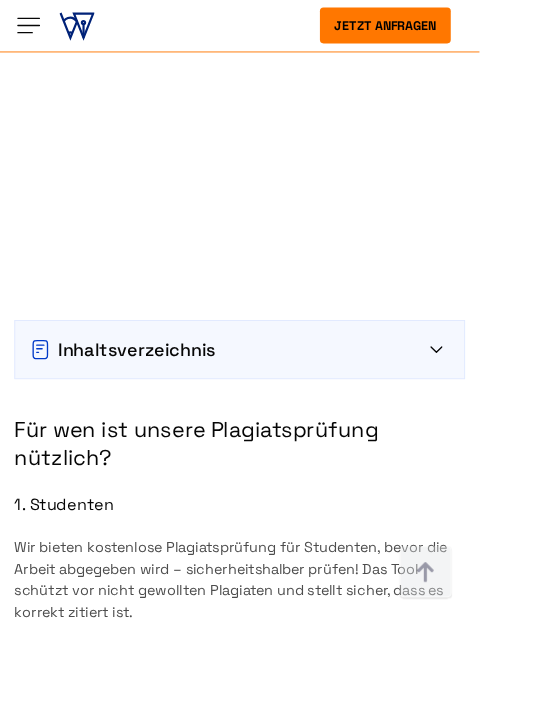scroll, scrollTop: 2019, scrollLeft: 0, axis: vertical 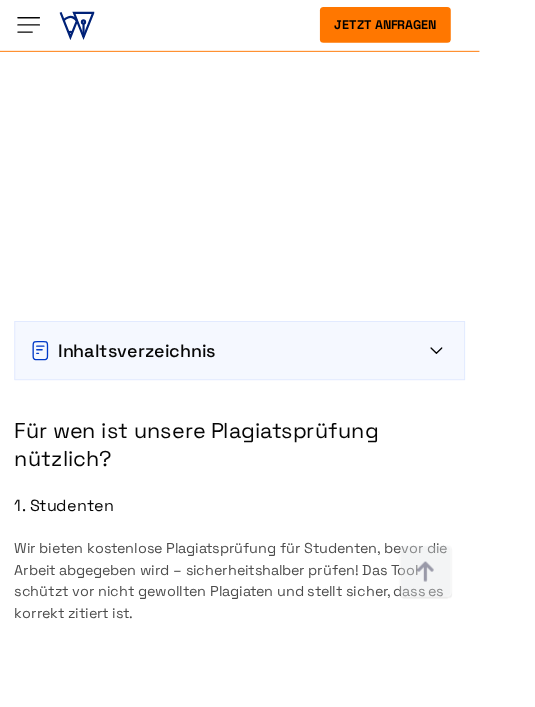 click 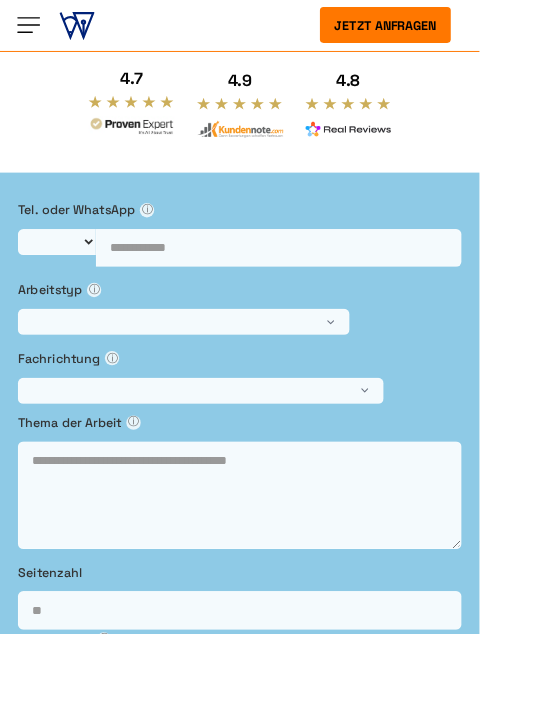 scroll, scrollTop: 0, scrollLeft: 0, axis: both 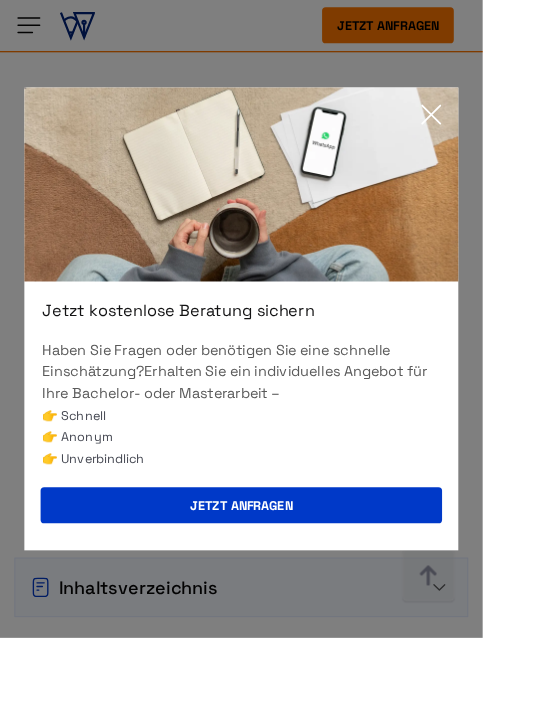 click 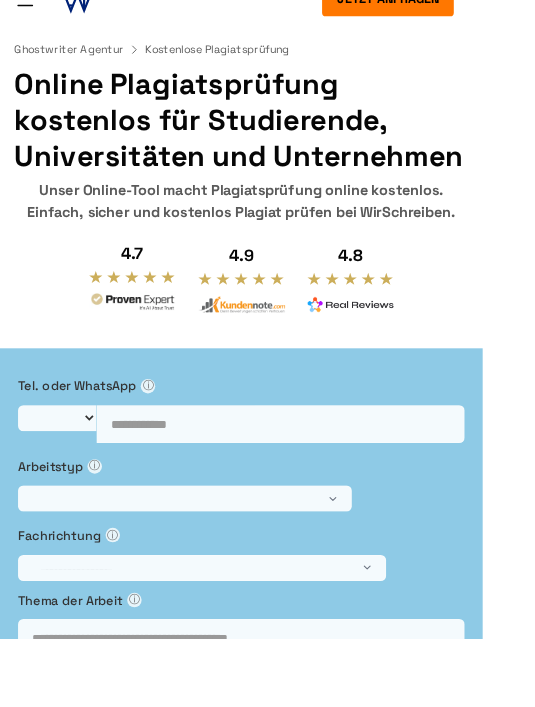 scroll, scrollTop: 0, scrollLeft: 0, axis: both 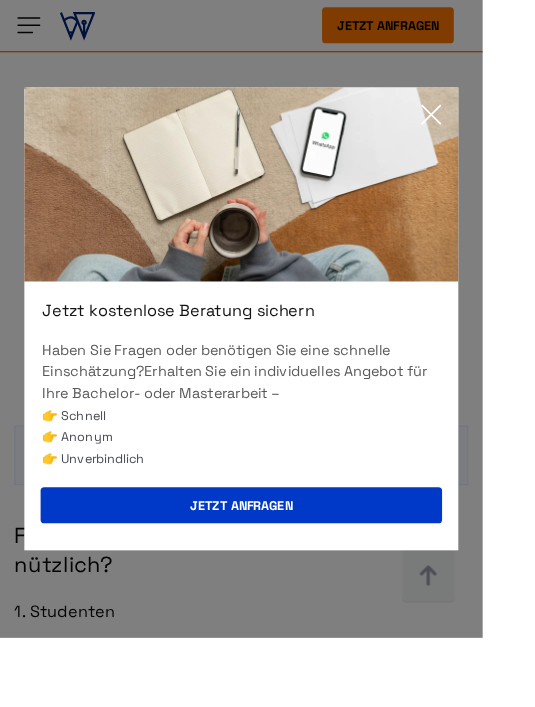 click 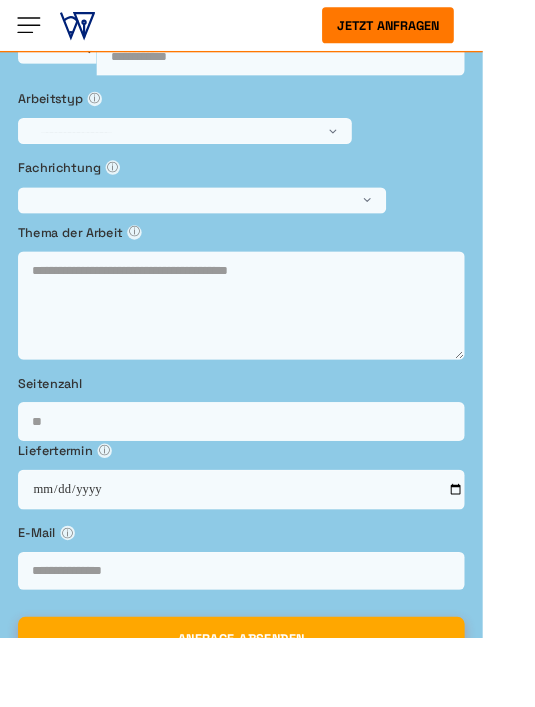 scroll, scrollTop: 0, scrollLeft: 0, axis: both 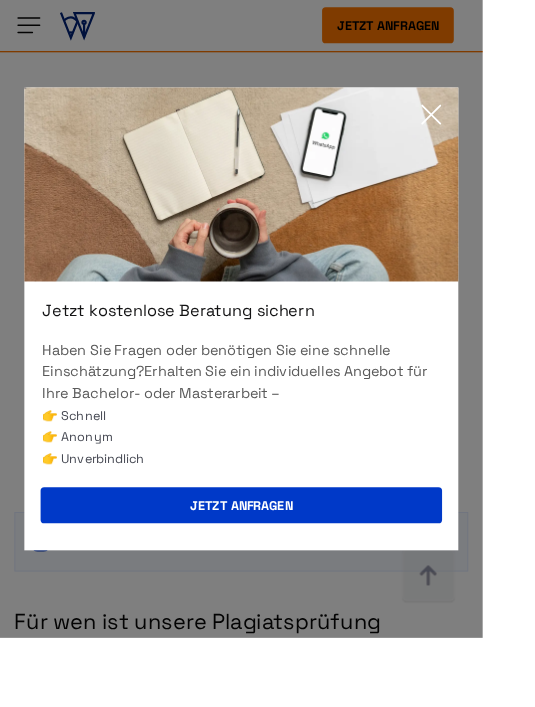 click 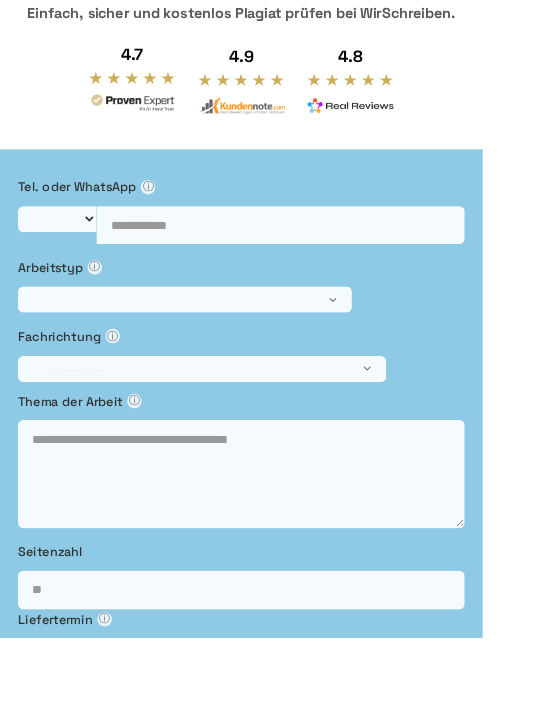 scroll, scrollTop: 0, scrollLeft: 0, axis: both 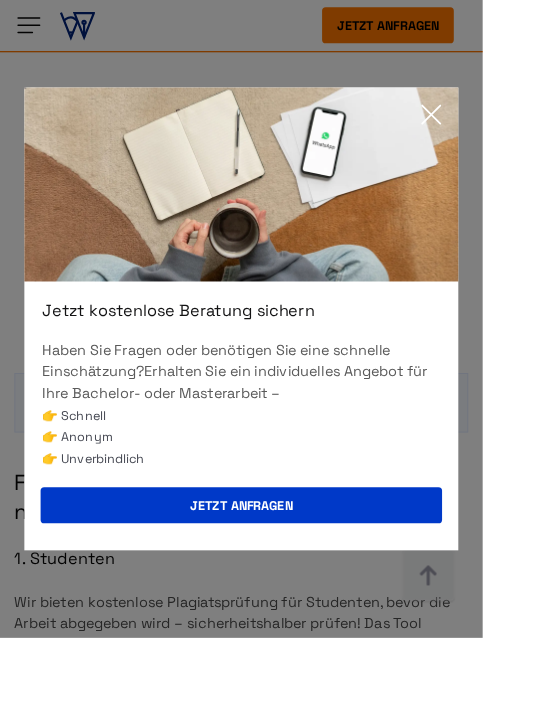 click 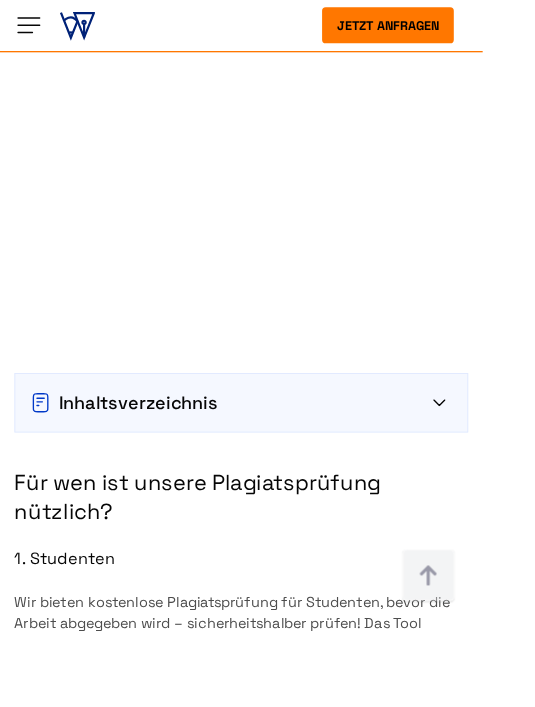 click on "Über uns
So funktioniert es
Erfahrungen
Blog
FAQ
9:00 - 18:00 Mo.-So.
+41415126005
Über uns" at bounding box center (267, 4801) 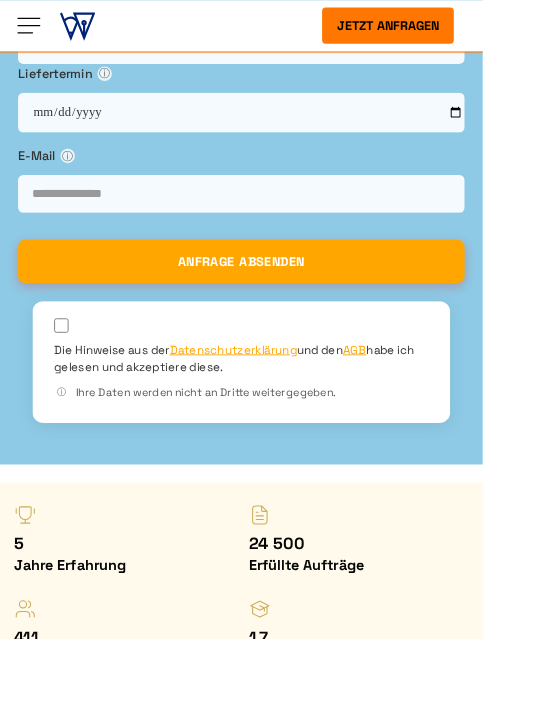 scroll, scrollTop: 0, scrollLeft: 0, axis: both 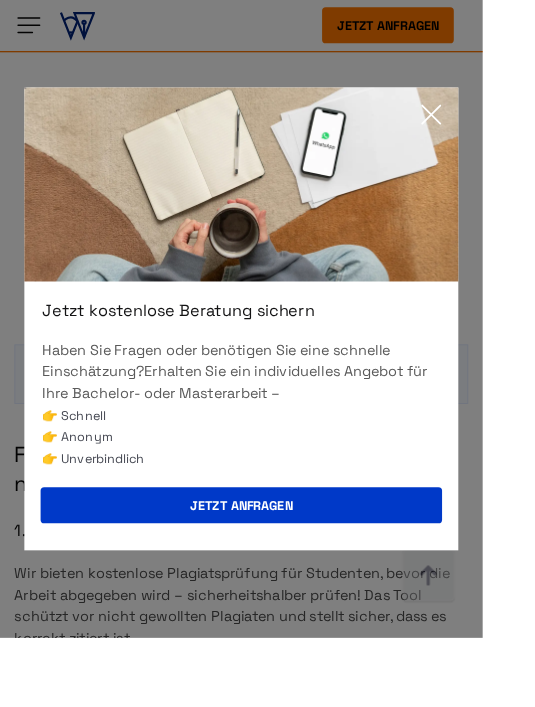 click 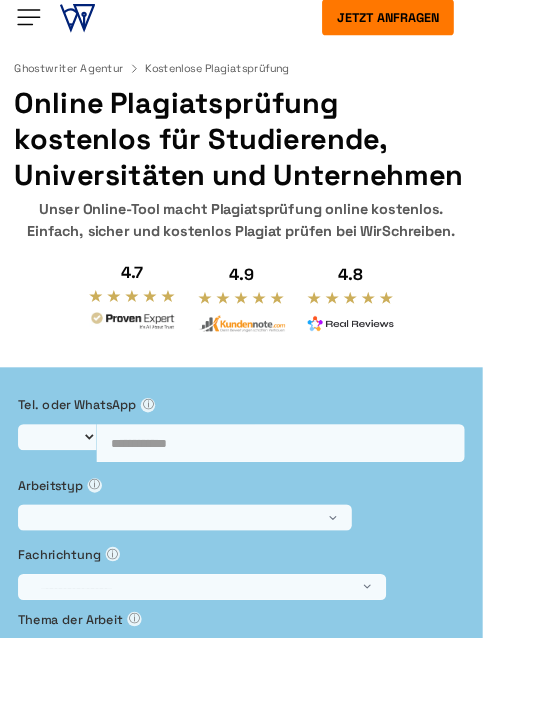 scroll, scrollTop: 0, scrollLeft: 0, axis: both 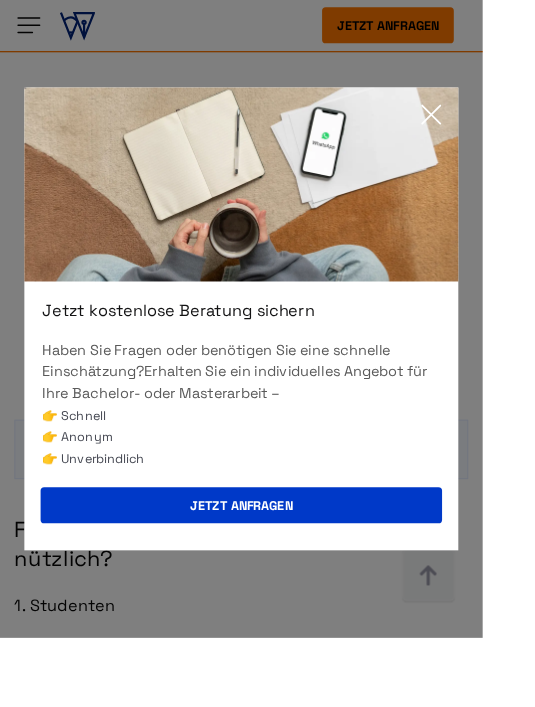 click 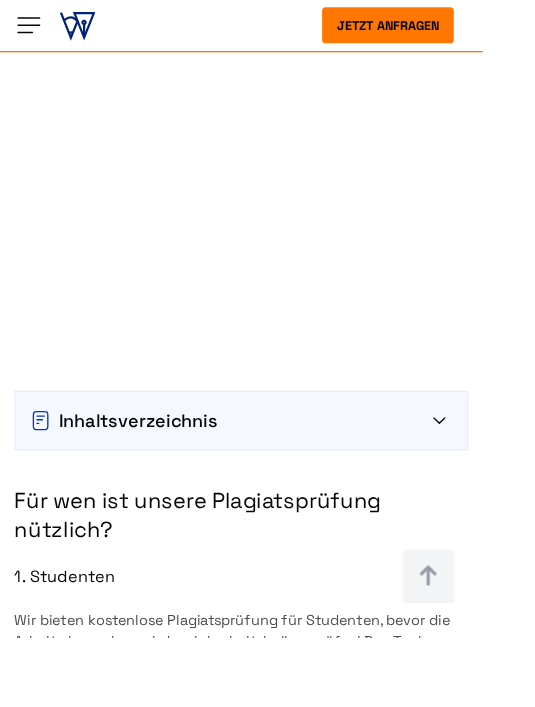 scroll, scrollTop: 1863, scrollLeft: 0, axis: vertical 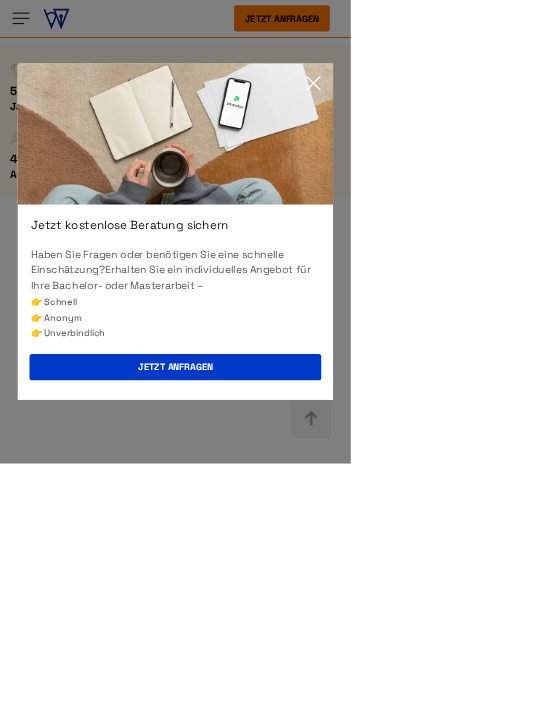click 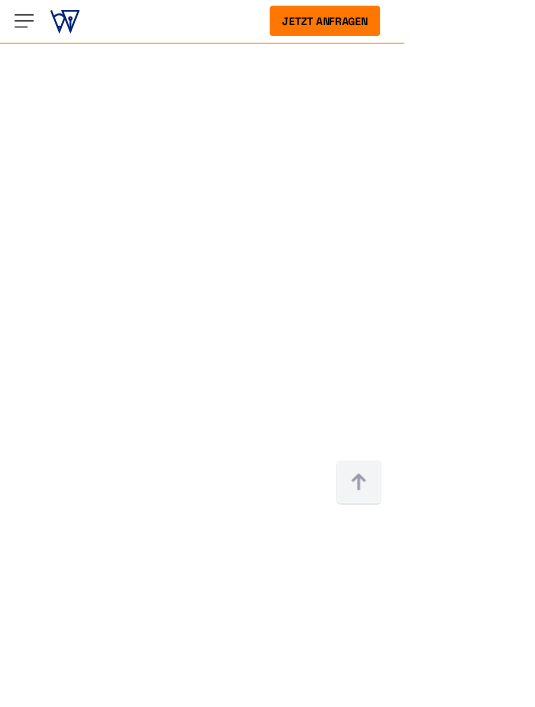 scroll, scrollTop: 1670, scrollLeft: 0, axis: vertical 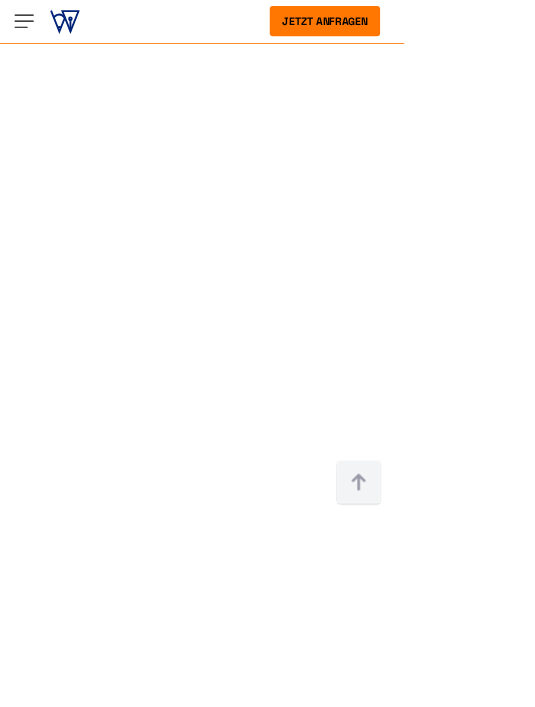 click on "Über uns
So funktioniert es
Erfahrungen
Blog
FAQ
9:00 - 18:00 Mo.-So.
+41415126005
Über uns" at bounding box center (267, 4996) 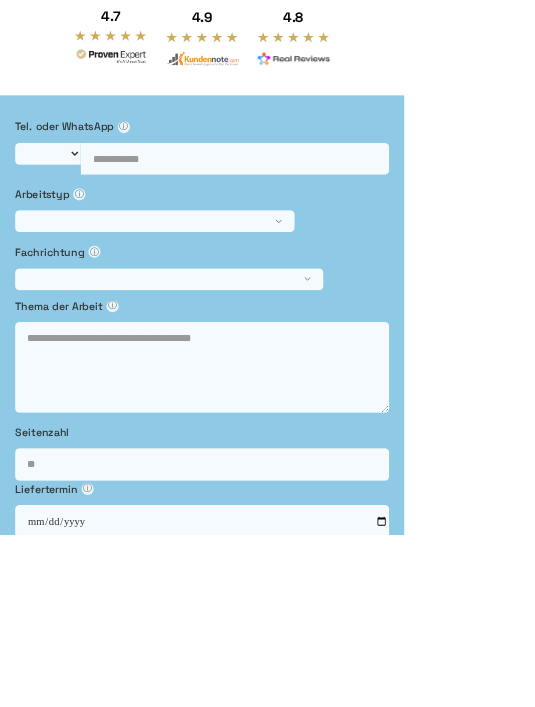 scroll, scrollTop: 0, scrollLeft: 0, axis: both 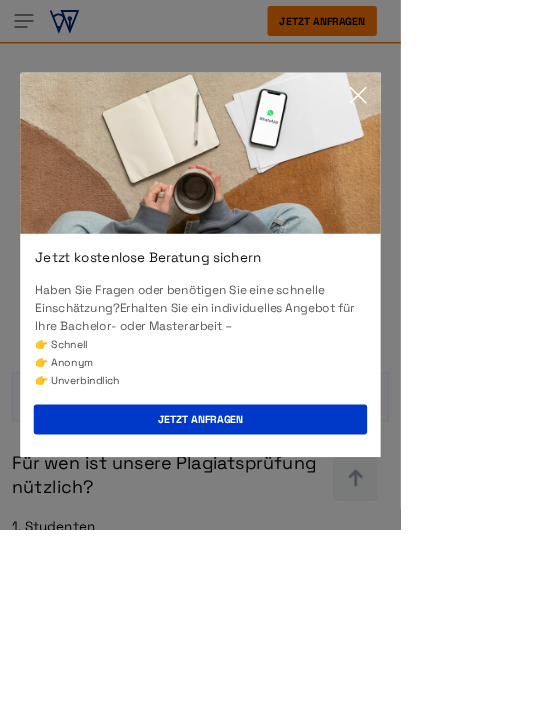 click 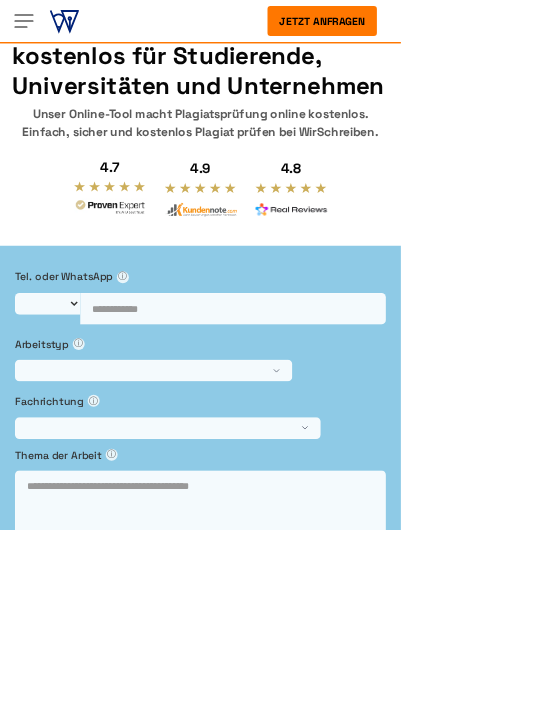 scroll, scrollTop: 0, scrollLeft: 0, axis: both 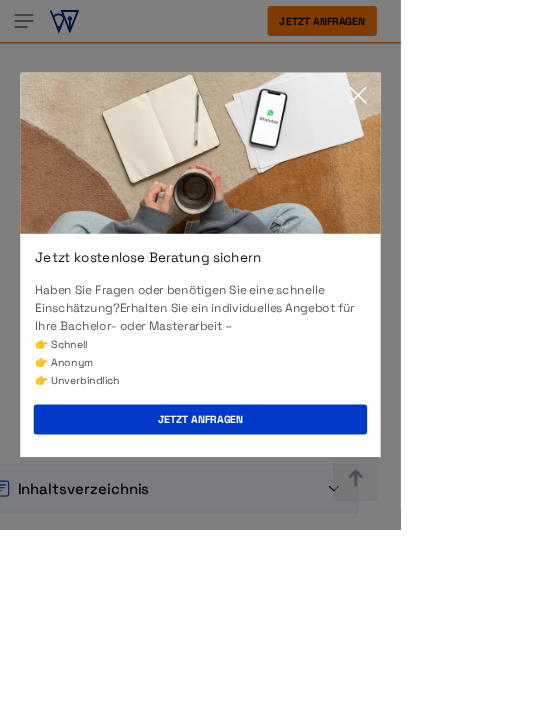click 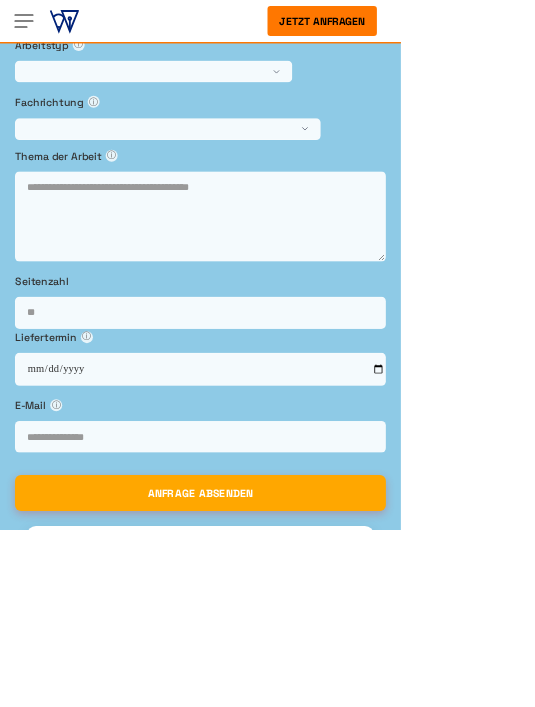 scroll, scrollTop: 0, scrollLeft: 0, axis: both 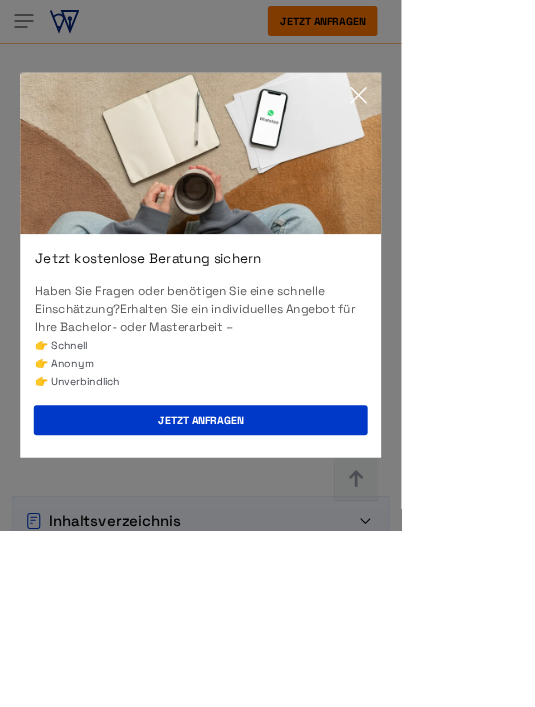 click 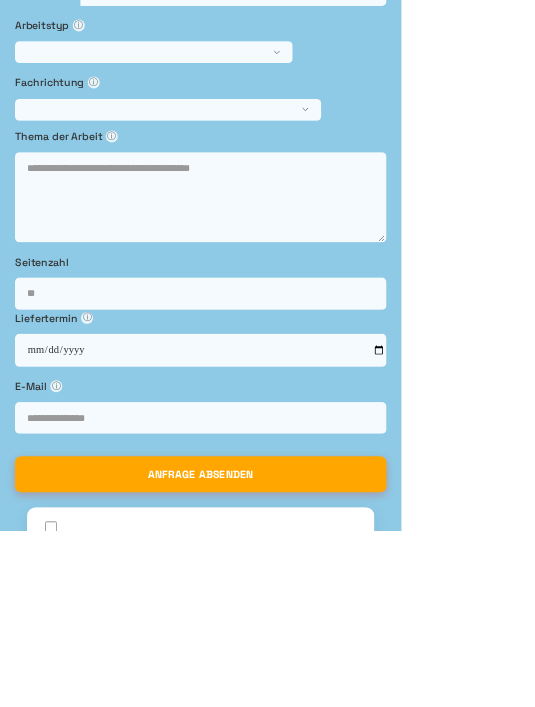 scroll, scrollTop: 0, scrollLeft: 0, axis: both 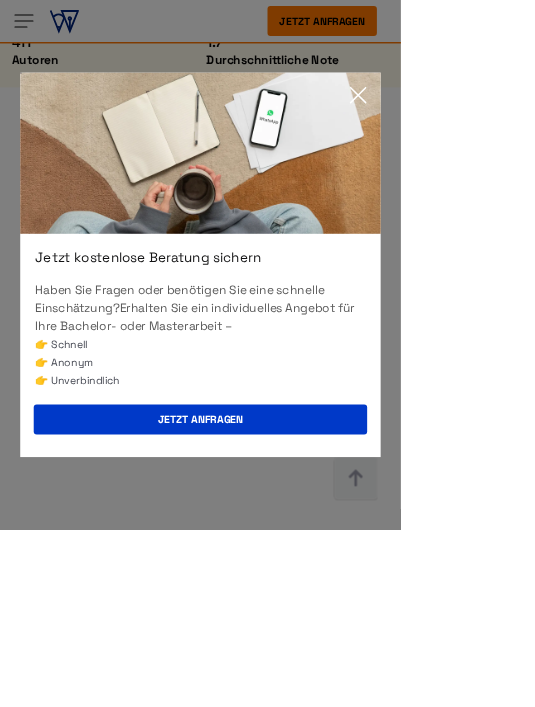 click 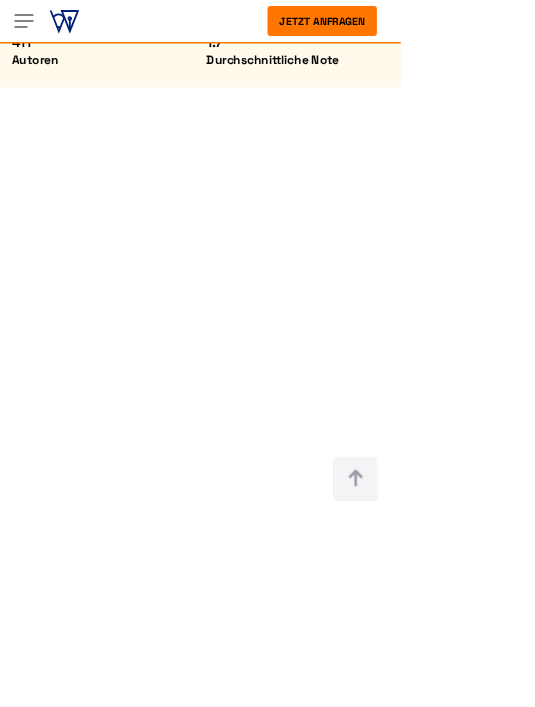 scroll, scrollTop: 1492, scrollLeft: 0, axis: vertical 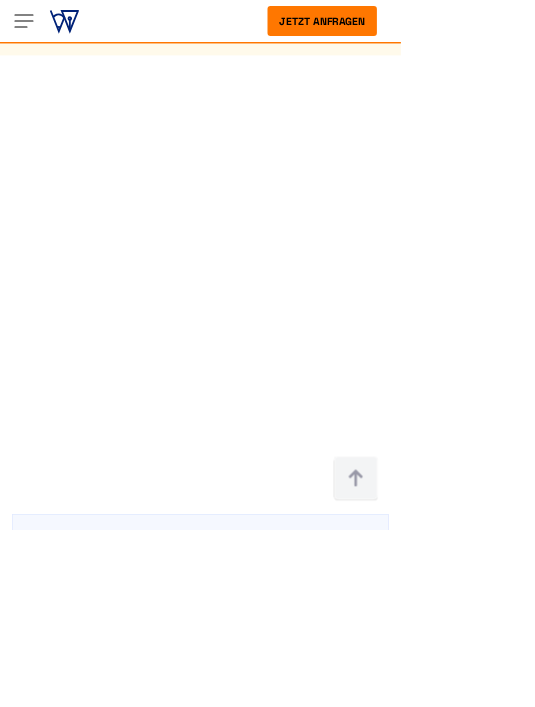 click on "Über uns
So funktioniert es
Erfahrungen
Blog
FAQ
9:00 - 18:00 Mo.-So.
+41415126005
Über uns" at bounding box center [267, 5074] 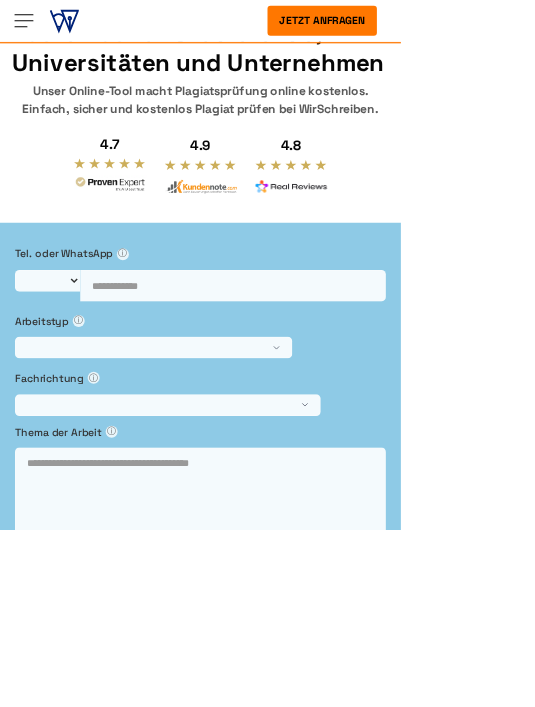 scroll, scrollTop: 0, scrollLeft: 0, axis: both 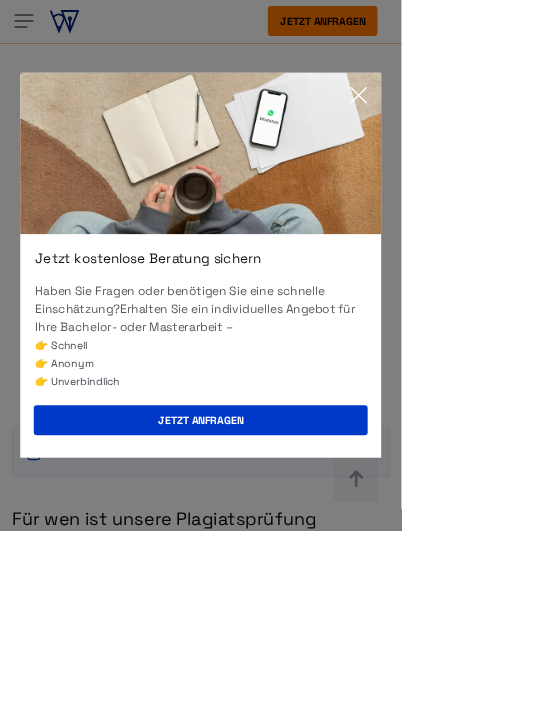 click 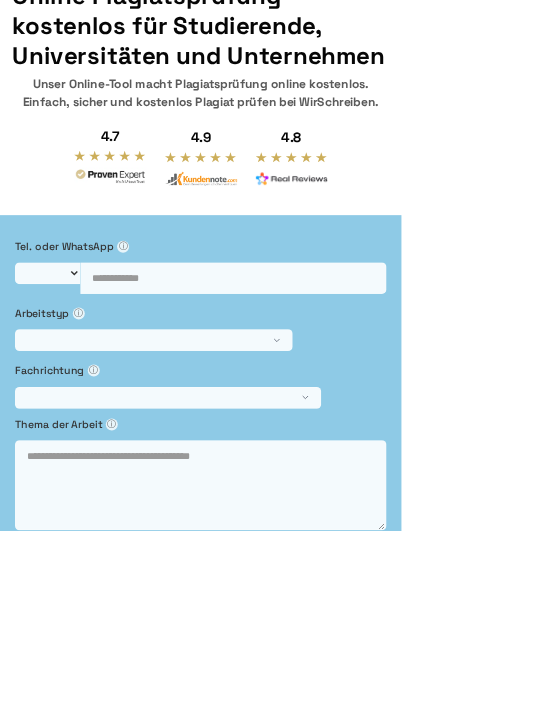 scroll, scrollTop: 0, scrollLeft: 0, axis: both 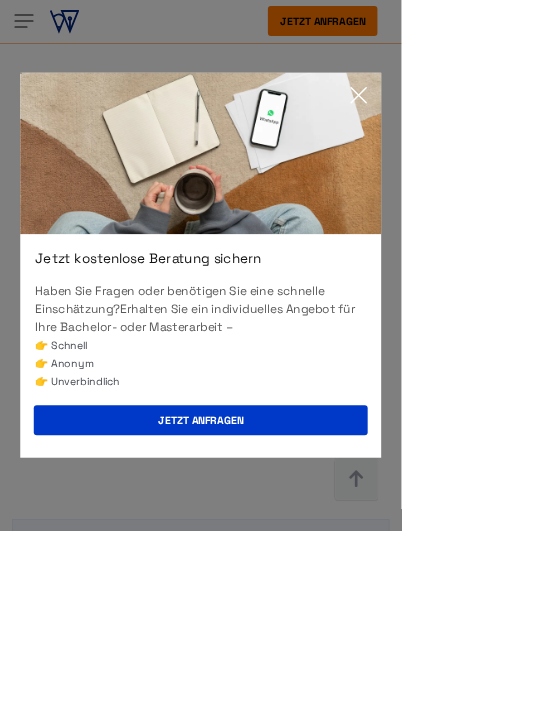 click 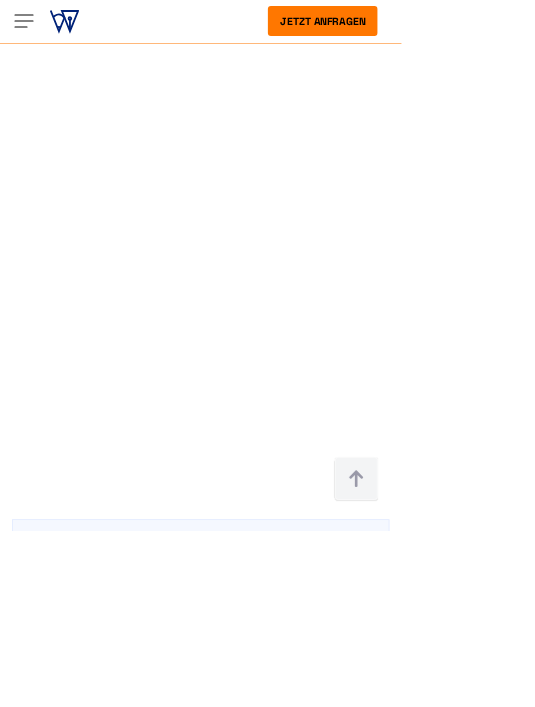 click on "Über uns
So funktioniert es
Erfahrungen
Blog
FAQ
9:00 - 18:00 Mo.-So.
+41415126005
Über uns" at bounding box center [267, 4980] 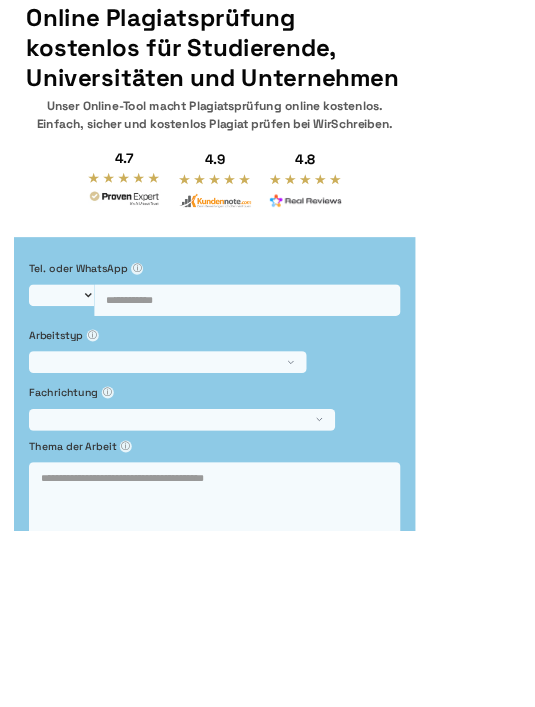 scroll, scrollTop: 0, scrollLeft: 0, axis: both 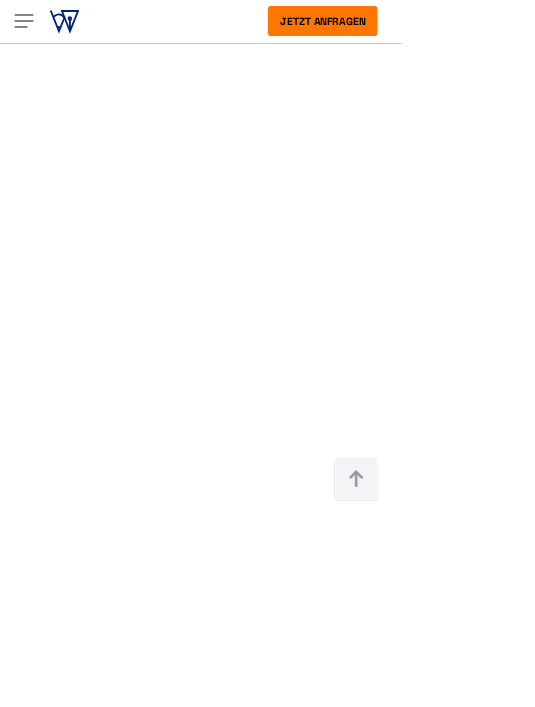 click on "Über uns
So funktioniert es
Erfahrungen
Blog
FAQ
9:00 - 18:00 Mo.-So.
+41415126005
Über uns" at bounding box center [267, 4998] 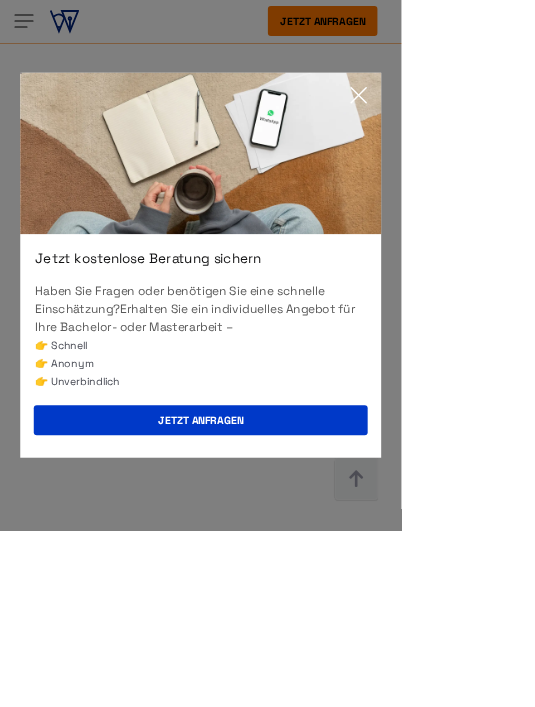 click 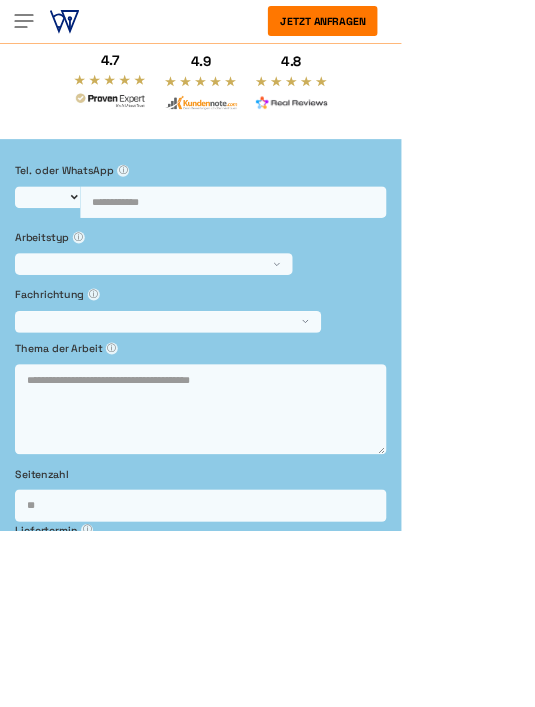 scroll, scrollTop: 0, scrollLeft: 0, axis: both 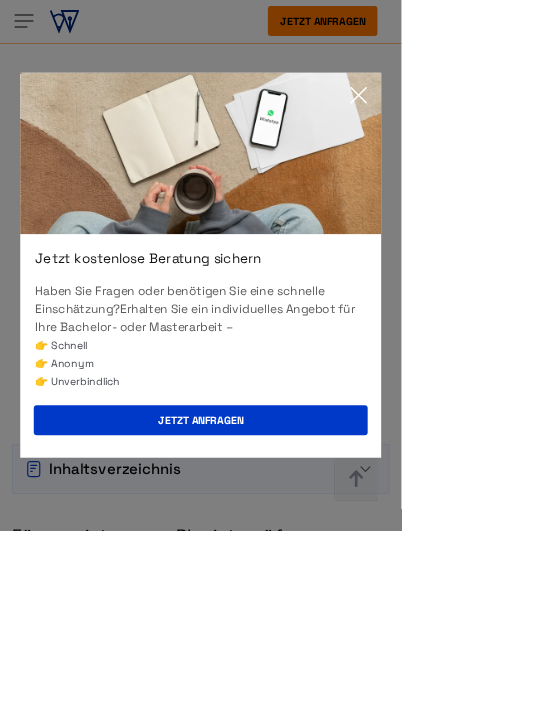 click 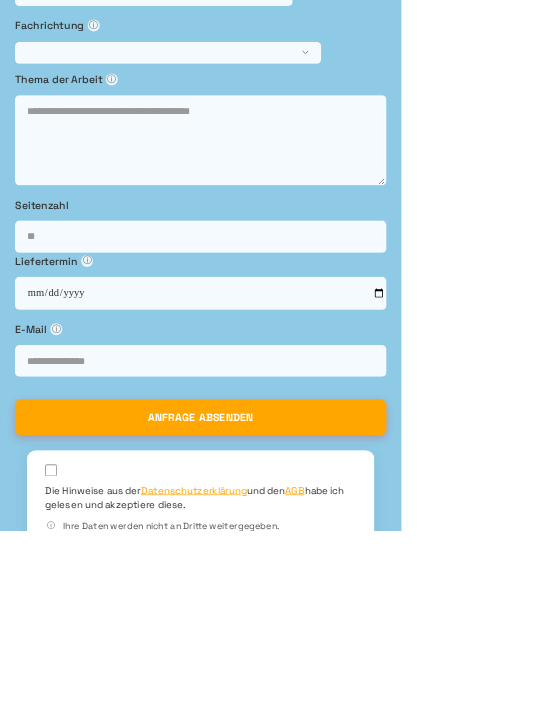 scroll, scrollTop: 0, scrollLeft: 0, axis: both 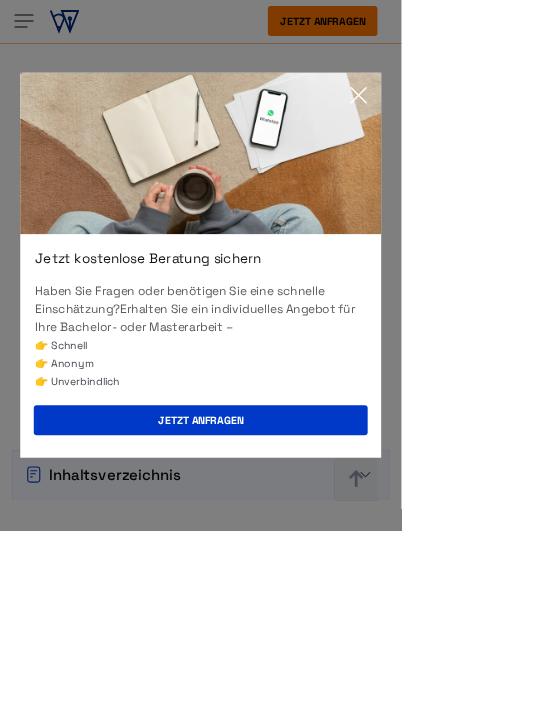 click 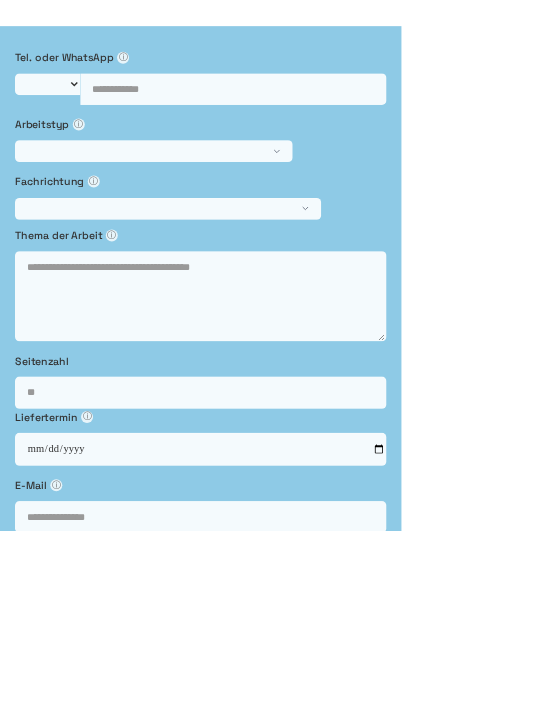 scroll, scrollTop: 0, scrollLeft: 0, axis: both 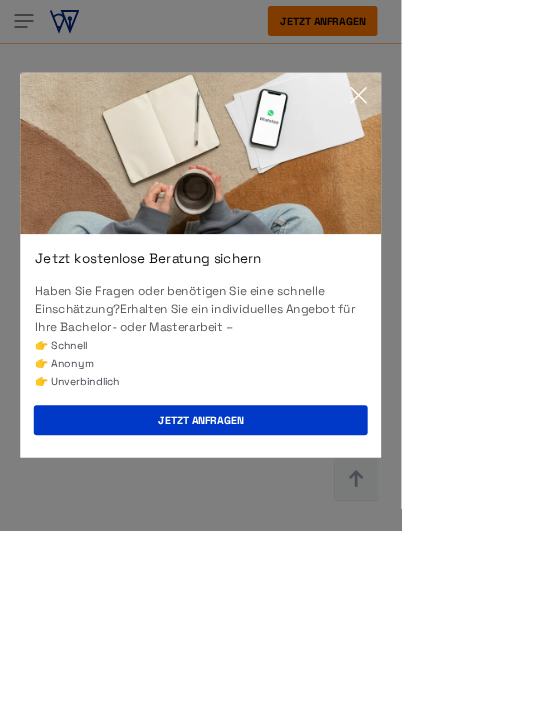 click 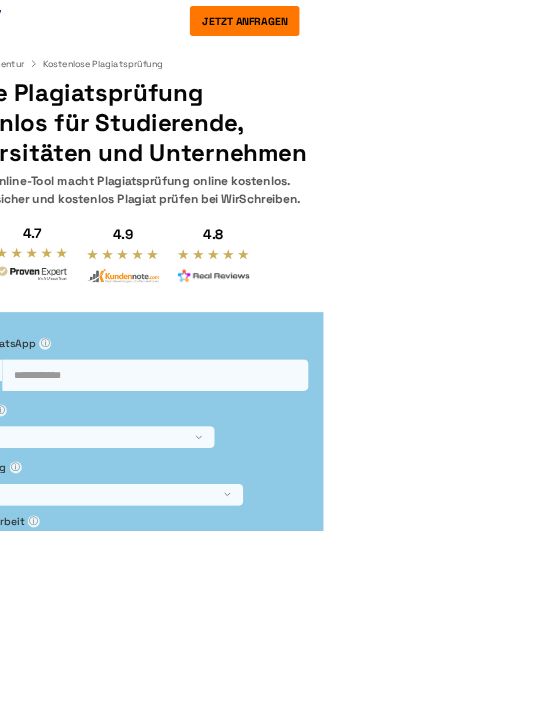 scroll, scrollTop: 0, scrollLeft: 98, axis: horizontal 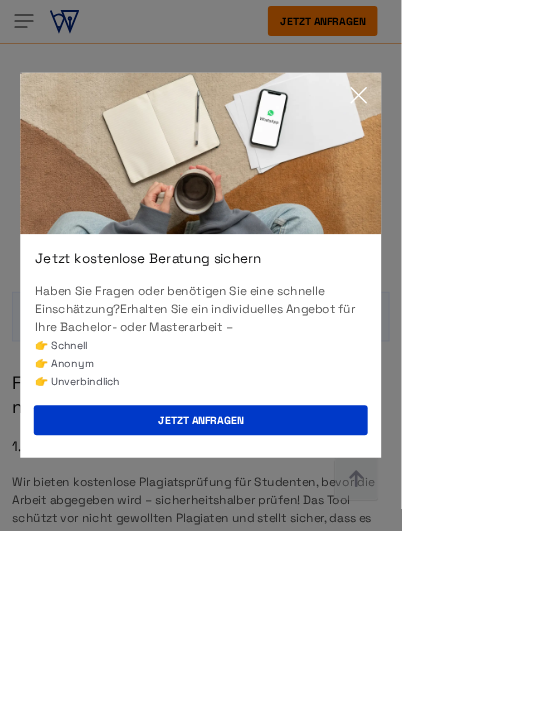 click at bounding box center (268, 205) 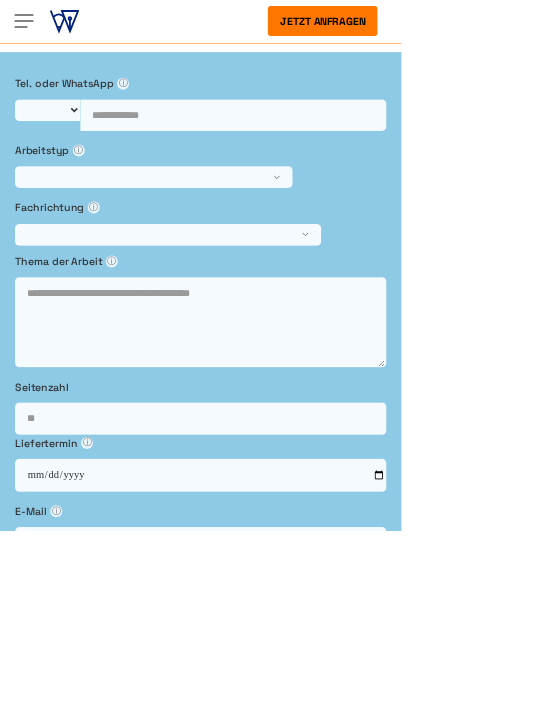 scroll, scrollTop: 0, scrollLeft: 0, axis: both 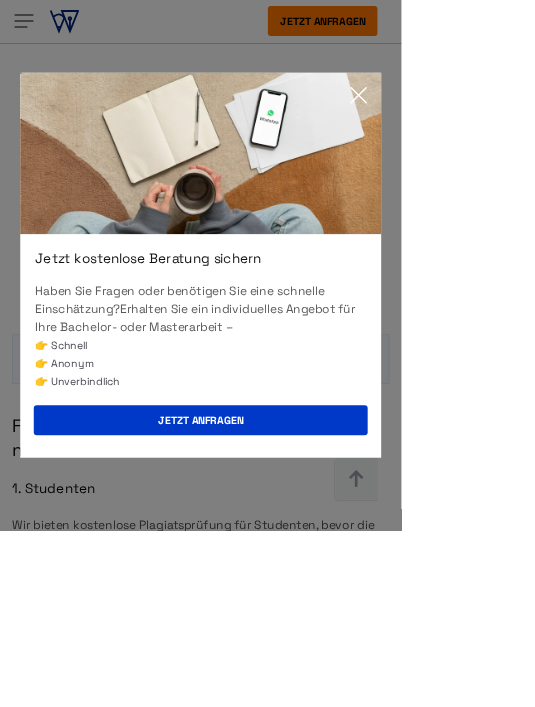 click 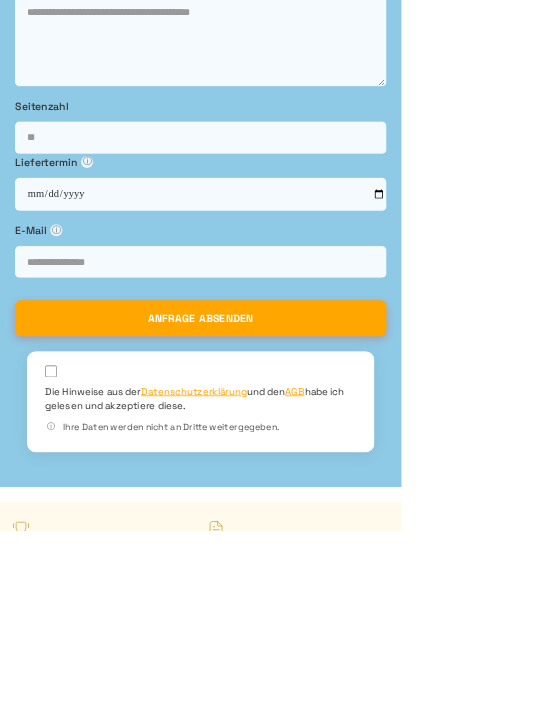 scroll, scrollTop: 0, scrollLeft: 0, axis: both 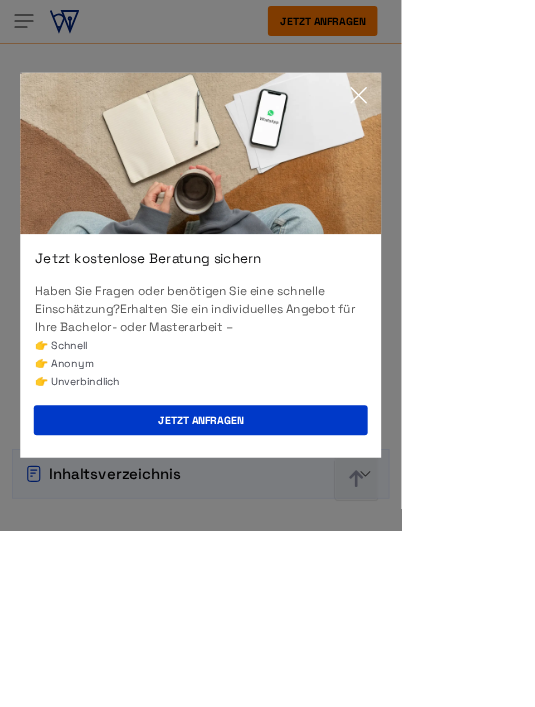 click 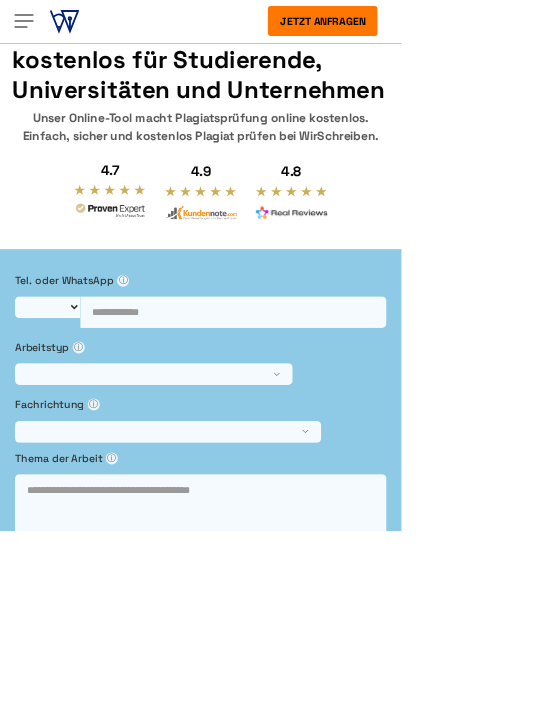 scroll, scrollTop: 0, scrollLeft: 0, axis: both 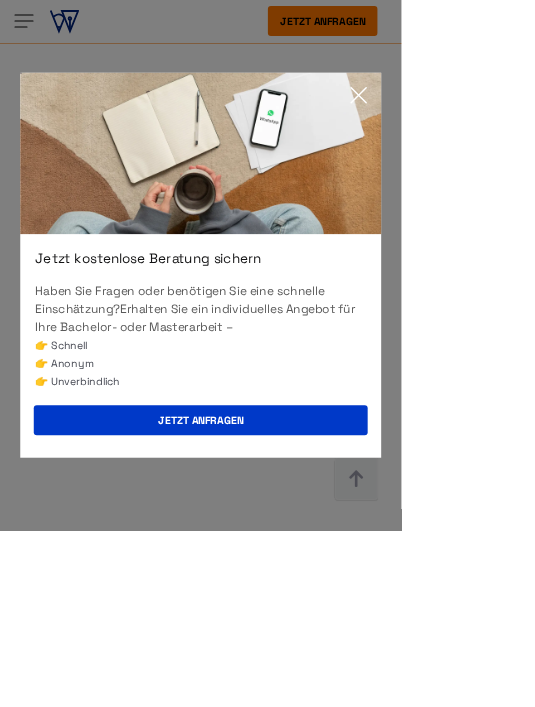 click 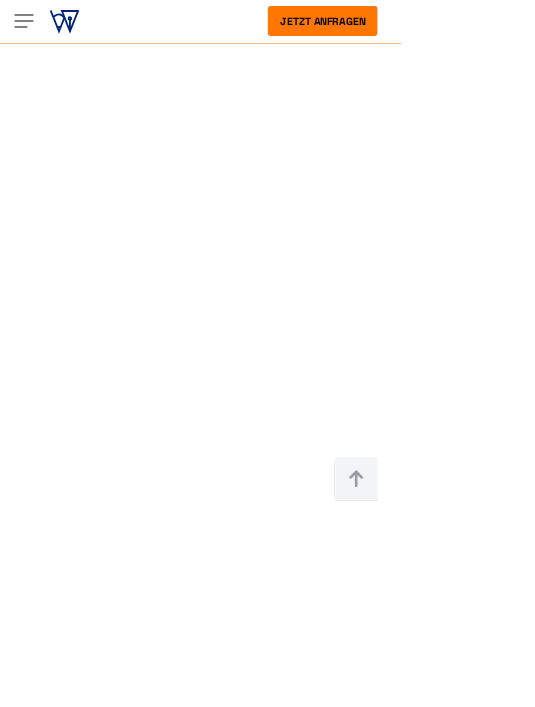 click on "Über uns
So funktioniert es
Erfahrungen
Blog
FAQ
9:00 - 18:00 Mo.-So.
+41415126005
Über uns" at bounding box center (267, 5040) 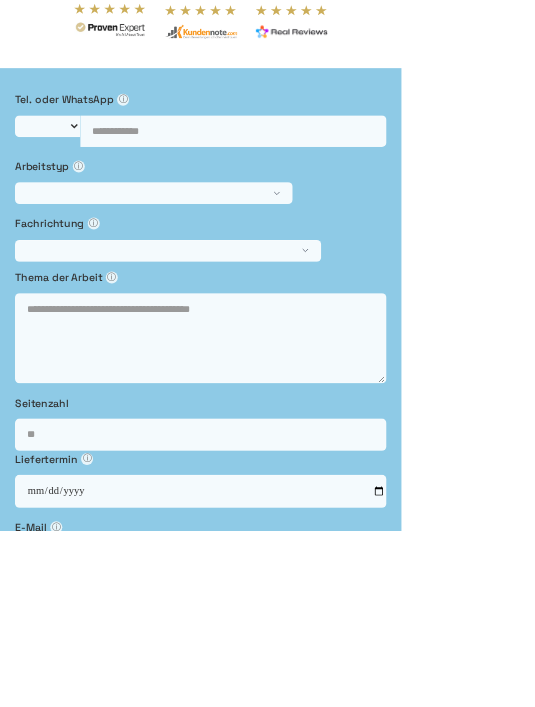 scroll, scrollTop: 0, scrollLeft: 0, axis: both 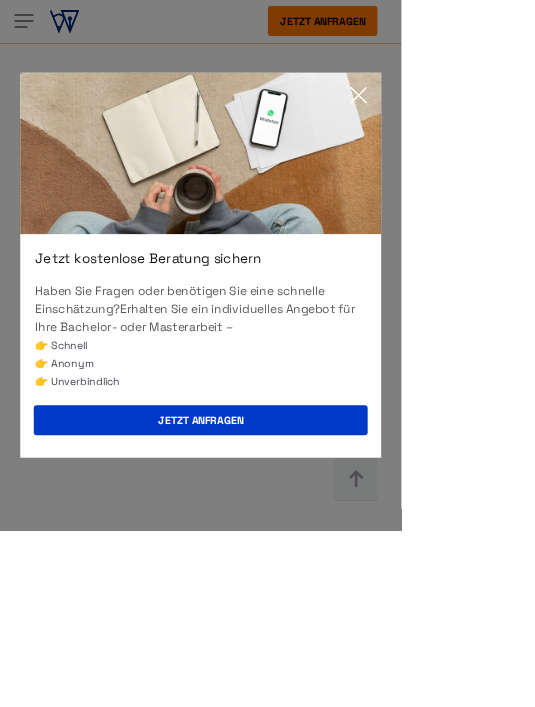 click 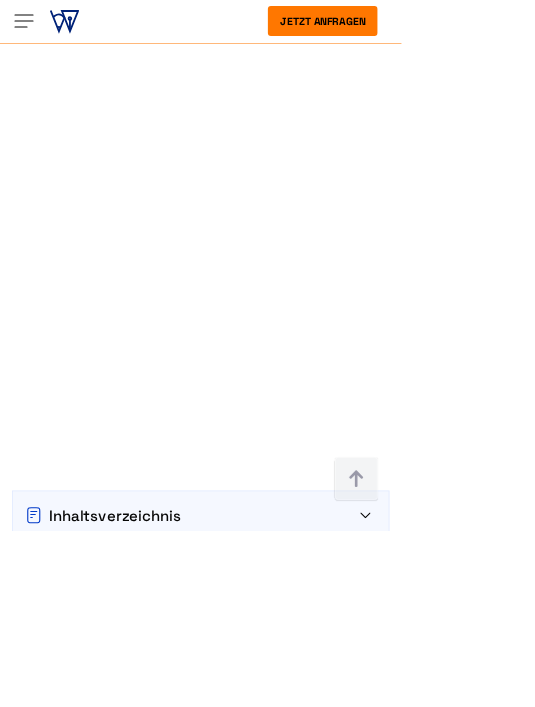 scroll, scrollTop: 1649, scrollLeft: 0, axis: vertical 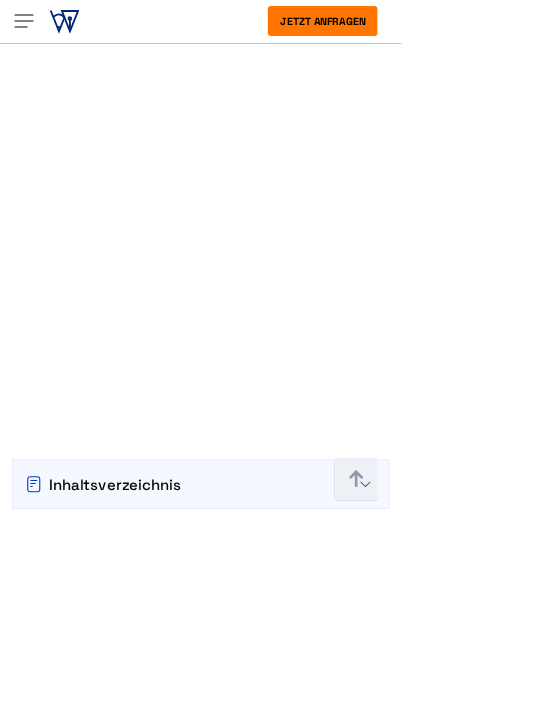 click on "Über uns
So funktioniert es
Erfahrungen
Blog
FAQ
9:00 - 18:00 Mo.-So.
+41415126005
Über uns" at bounding box center [267, 4958] 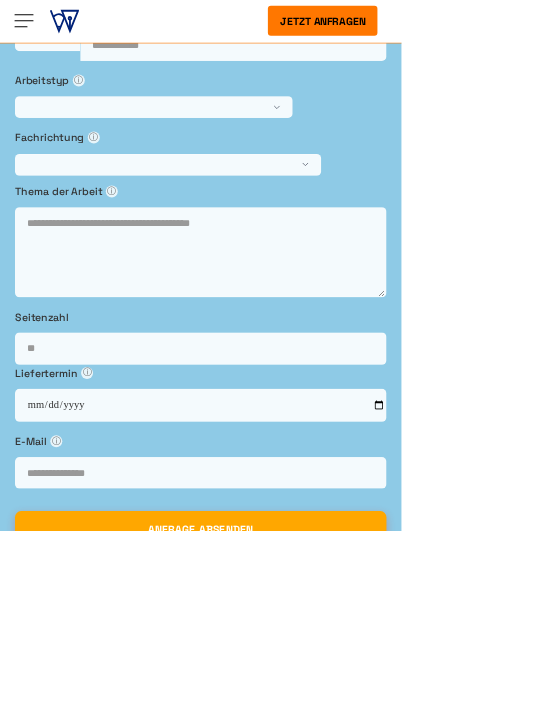 scroll, scrollTop: 0, scrollLeft: 0, axis: both 